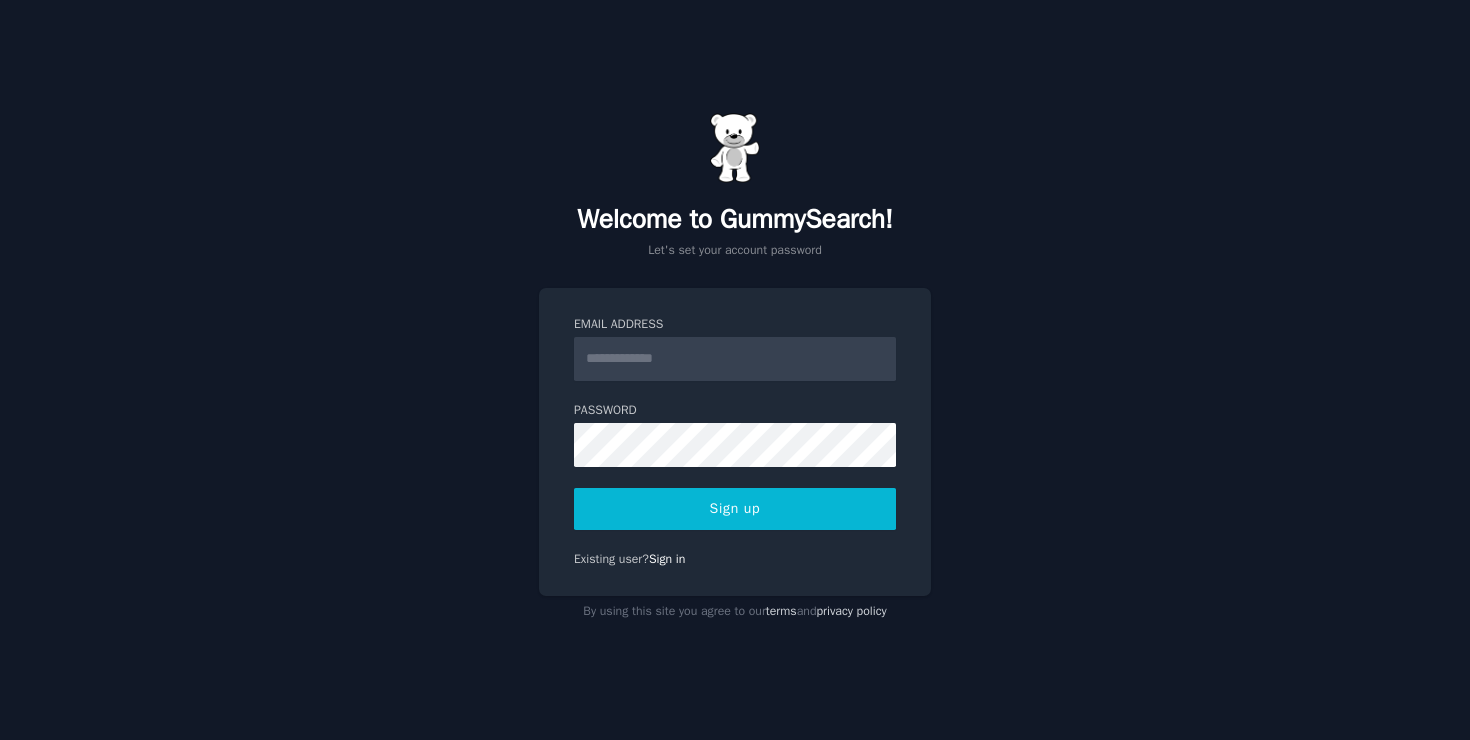 scroll, scrollTop: 0, scrollLeft: 0, axis: both 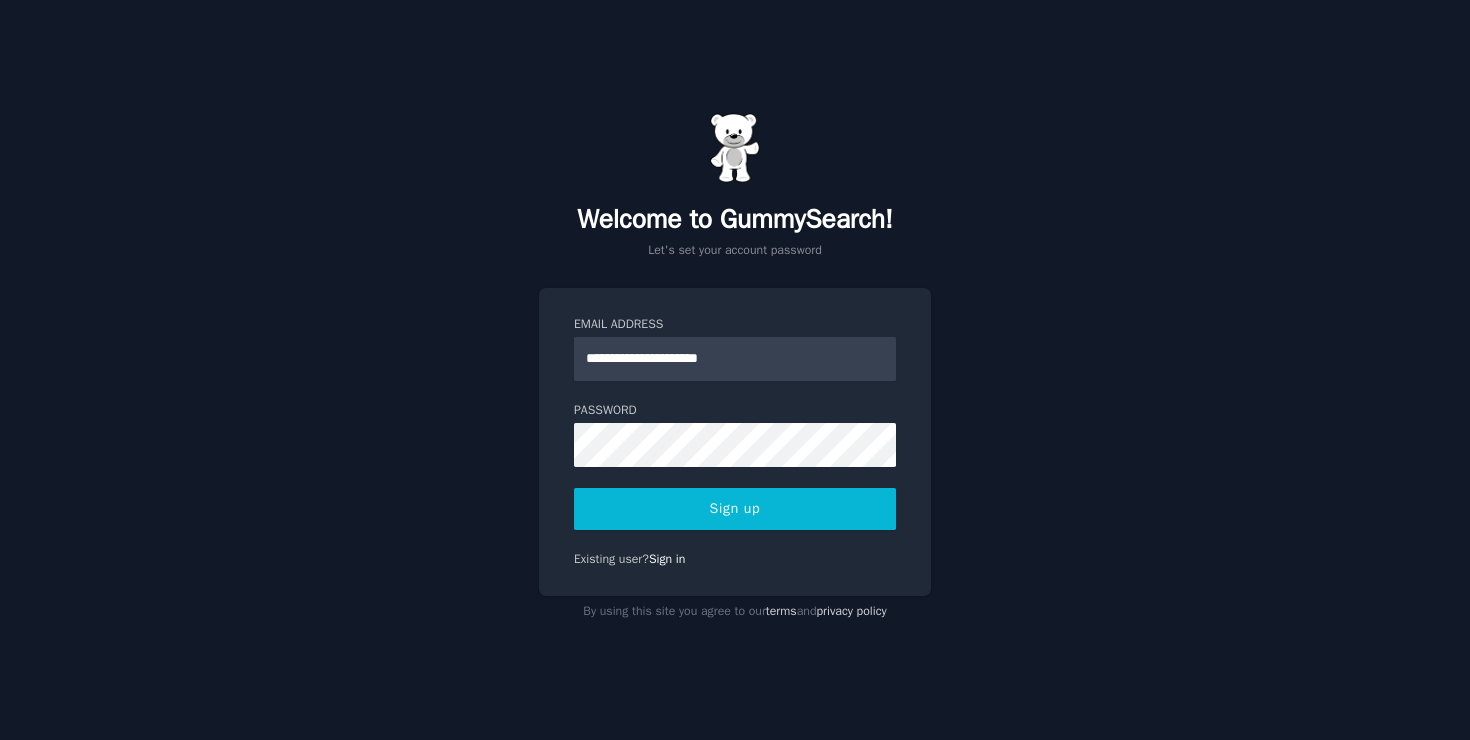 type on "**********" 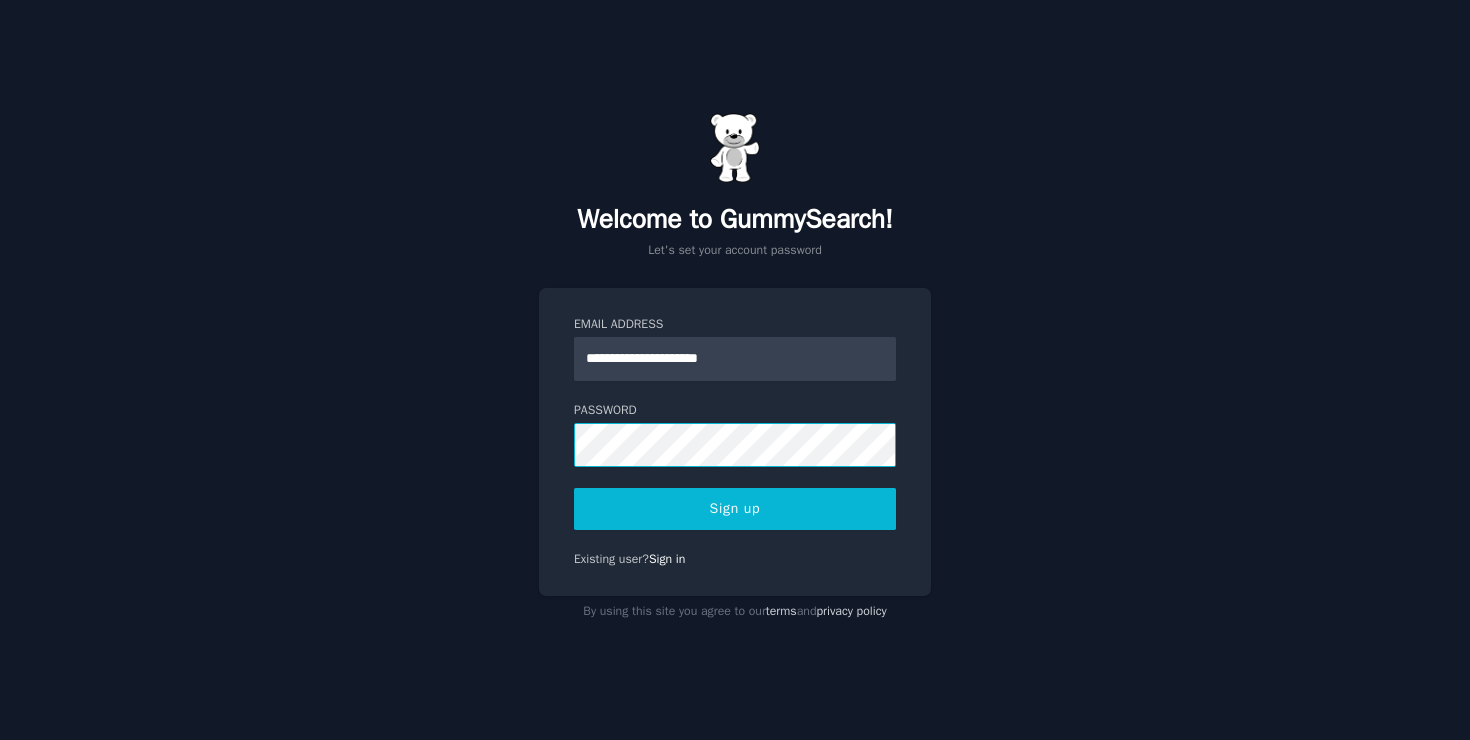 click on "Sign up" at bounding box center [735, 509] 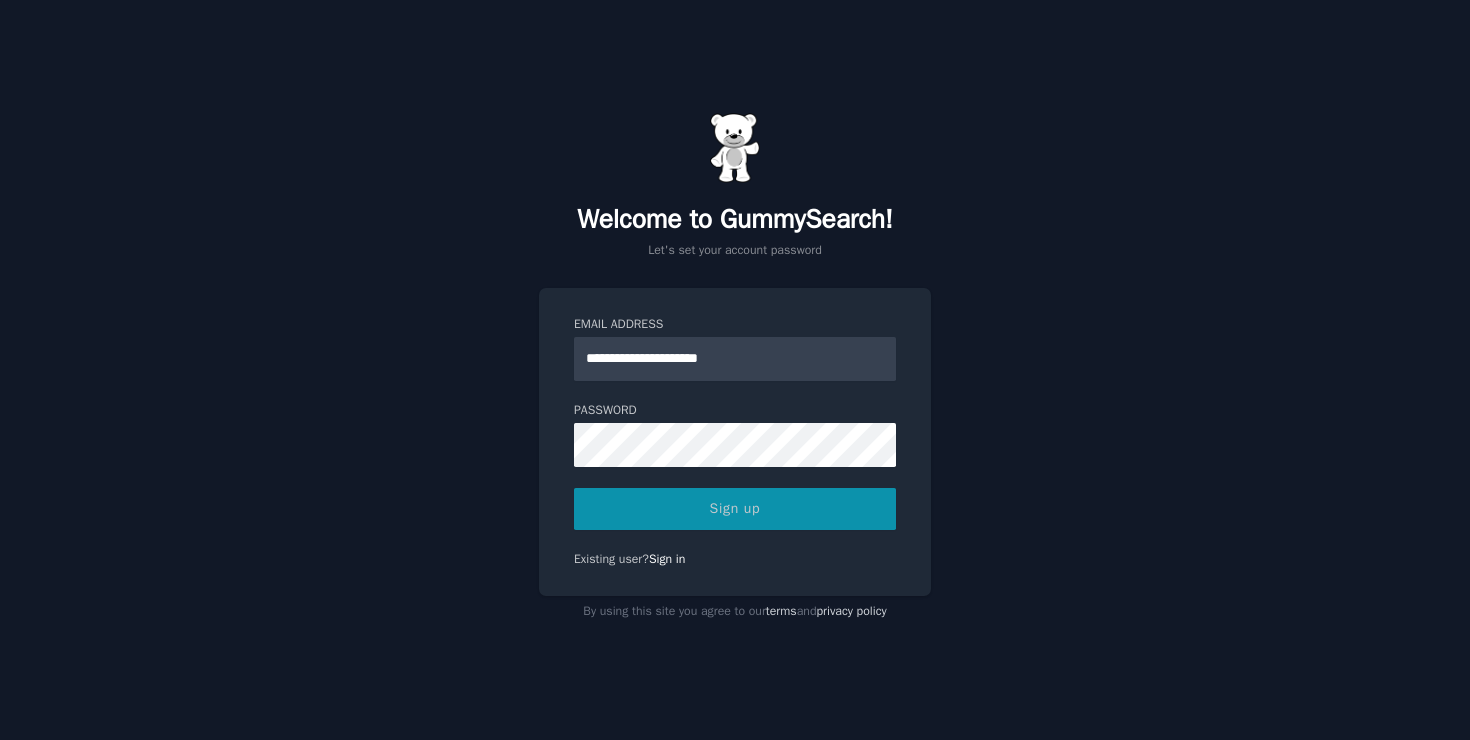 click on "Sign up" at bounding box center [735, 509] 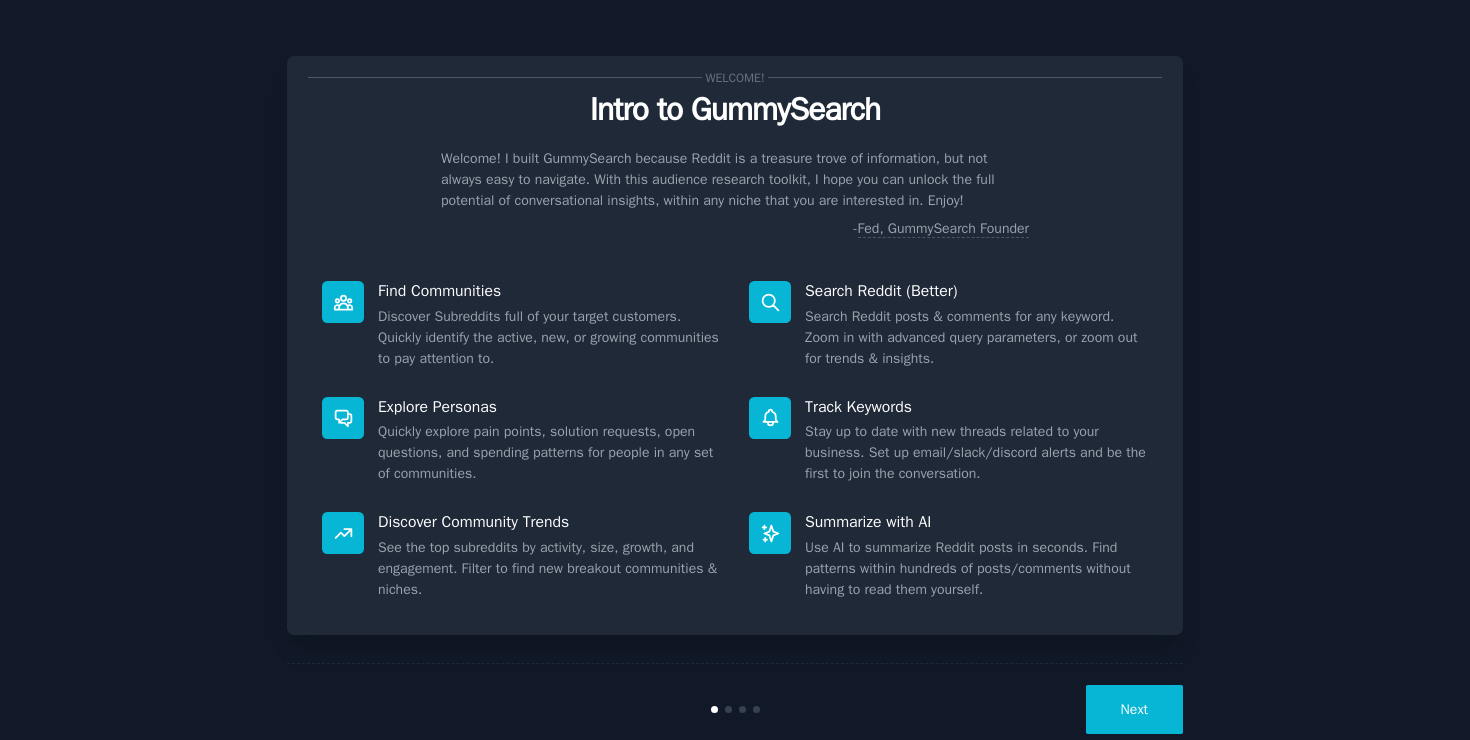 scroll, scrollTop: 0, scrollLeft: 0, axis: both 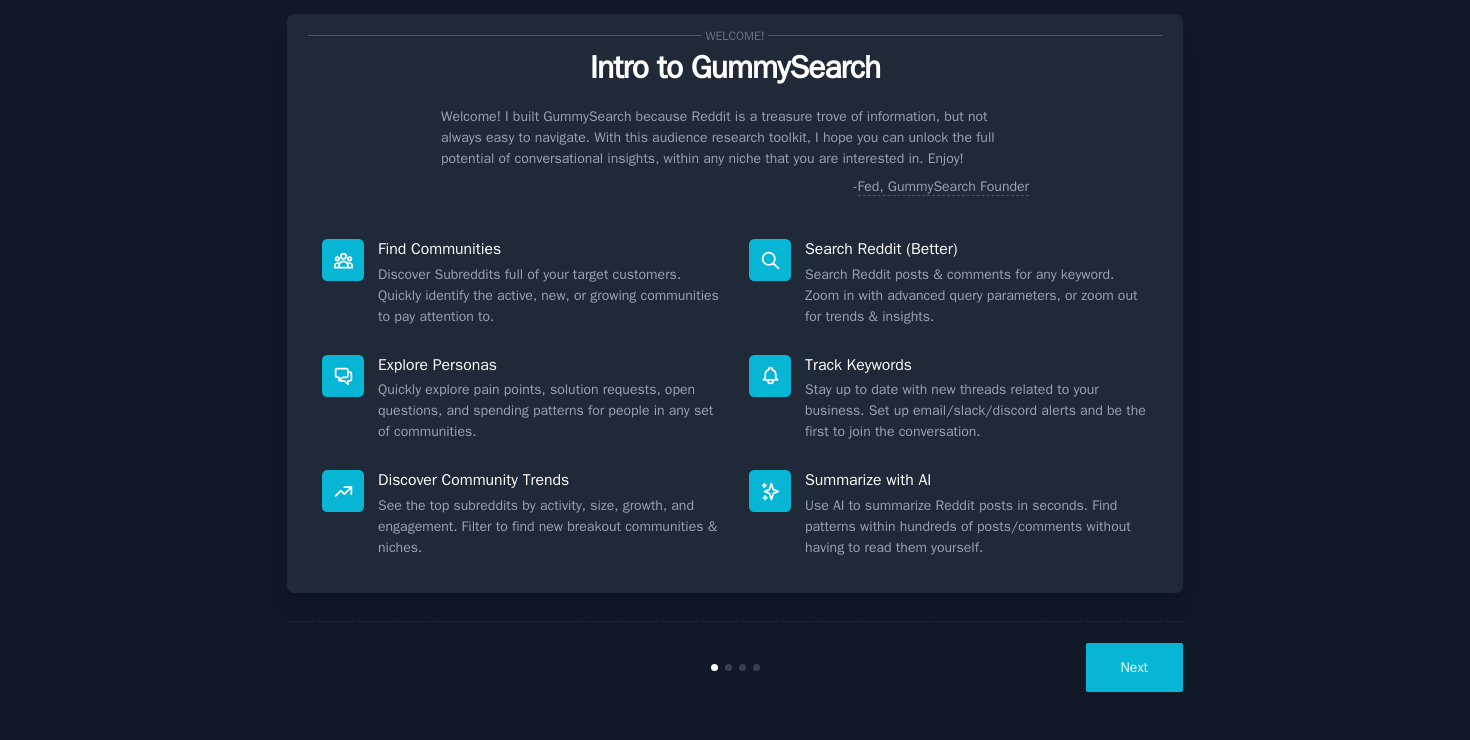 click on "Next" at bounding box center (1134, 667) 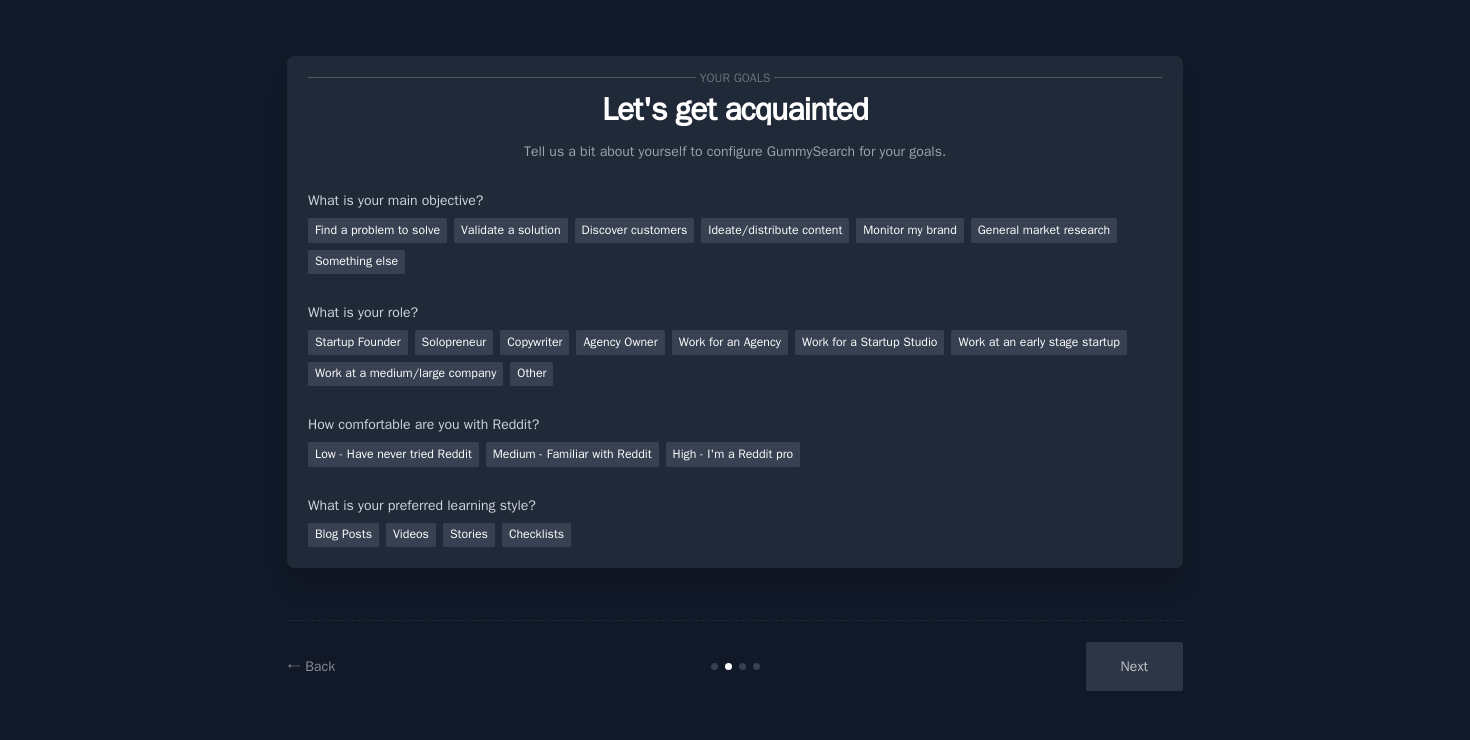 click on "Next" at bounding box center (1033, 666) 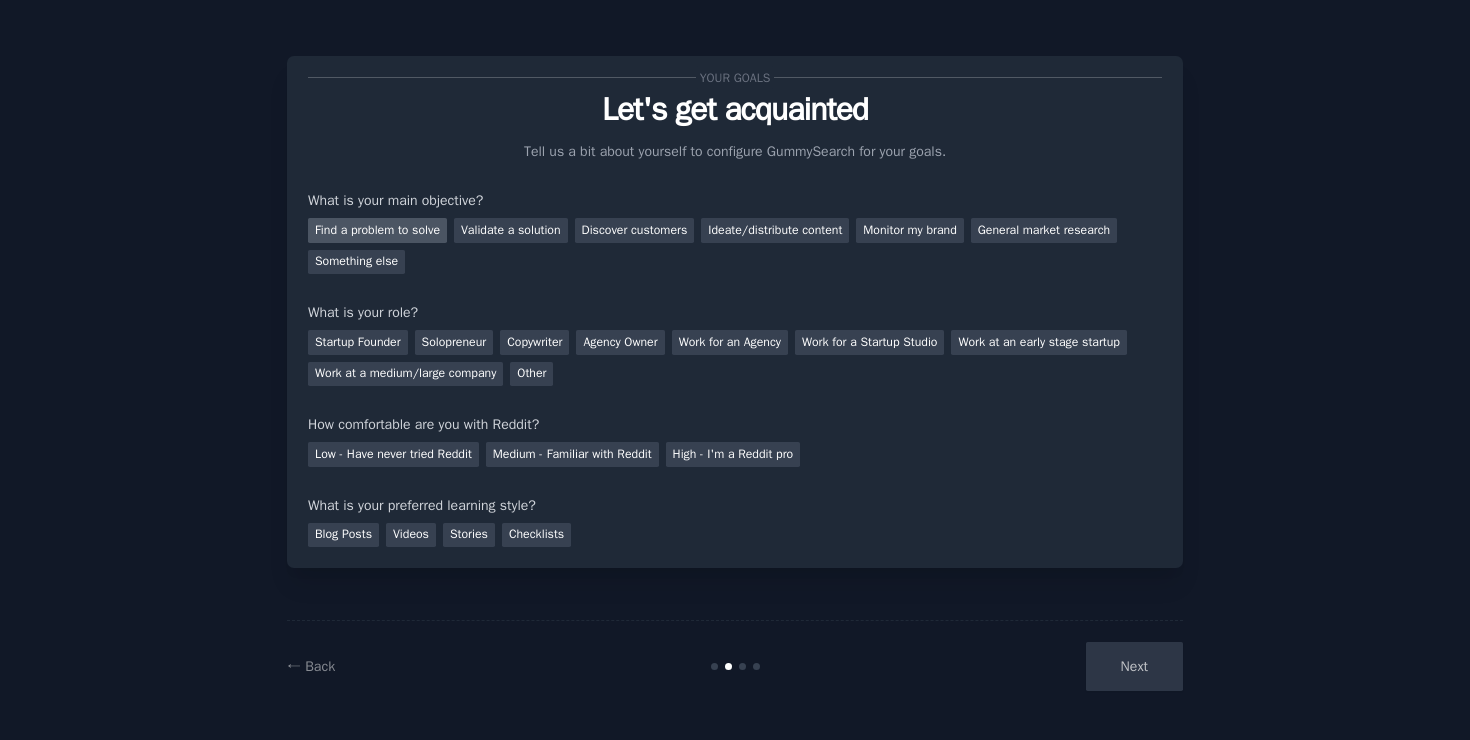 click on "Find a problem to solve" at bounding box center (377, 230) 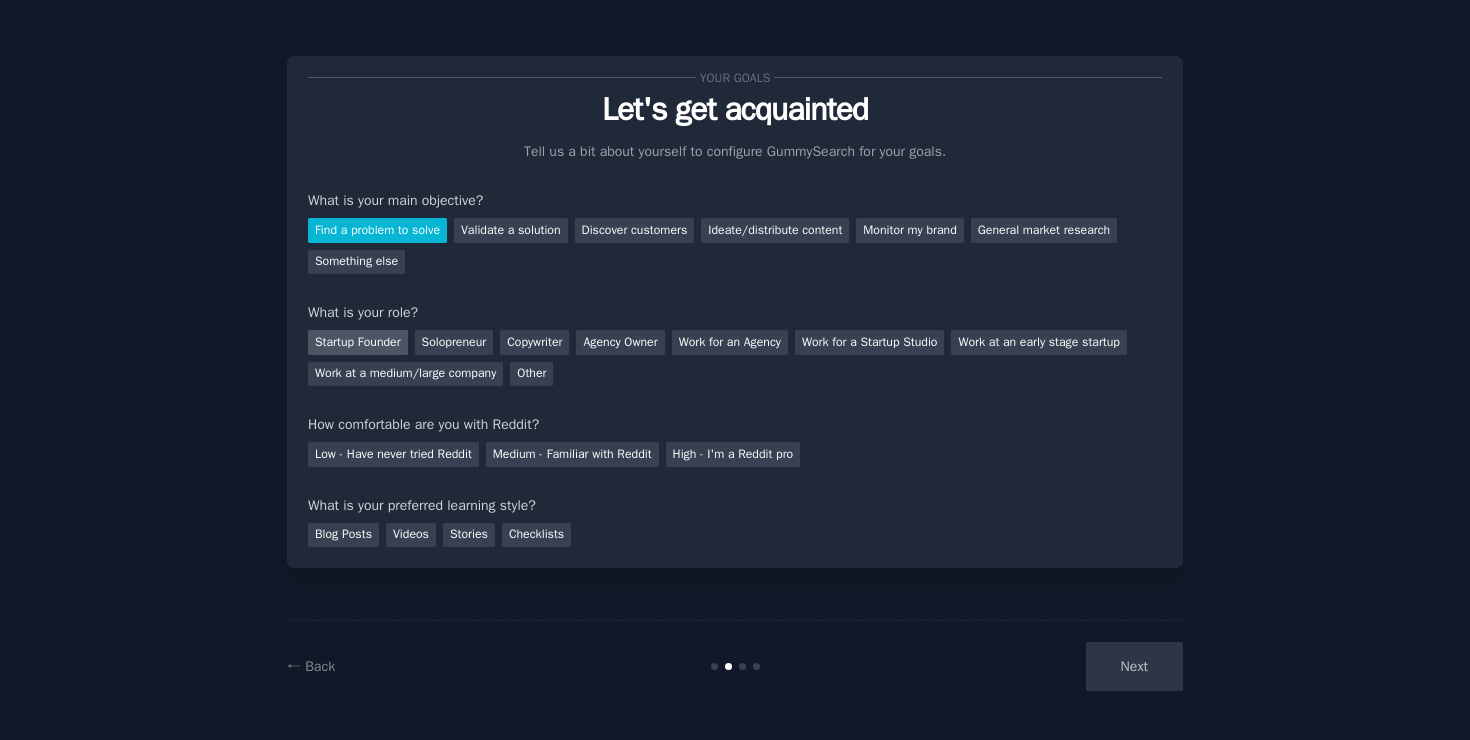 click on "Startup Founder" at bounding box center [358, 342] 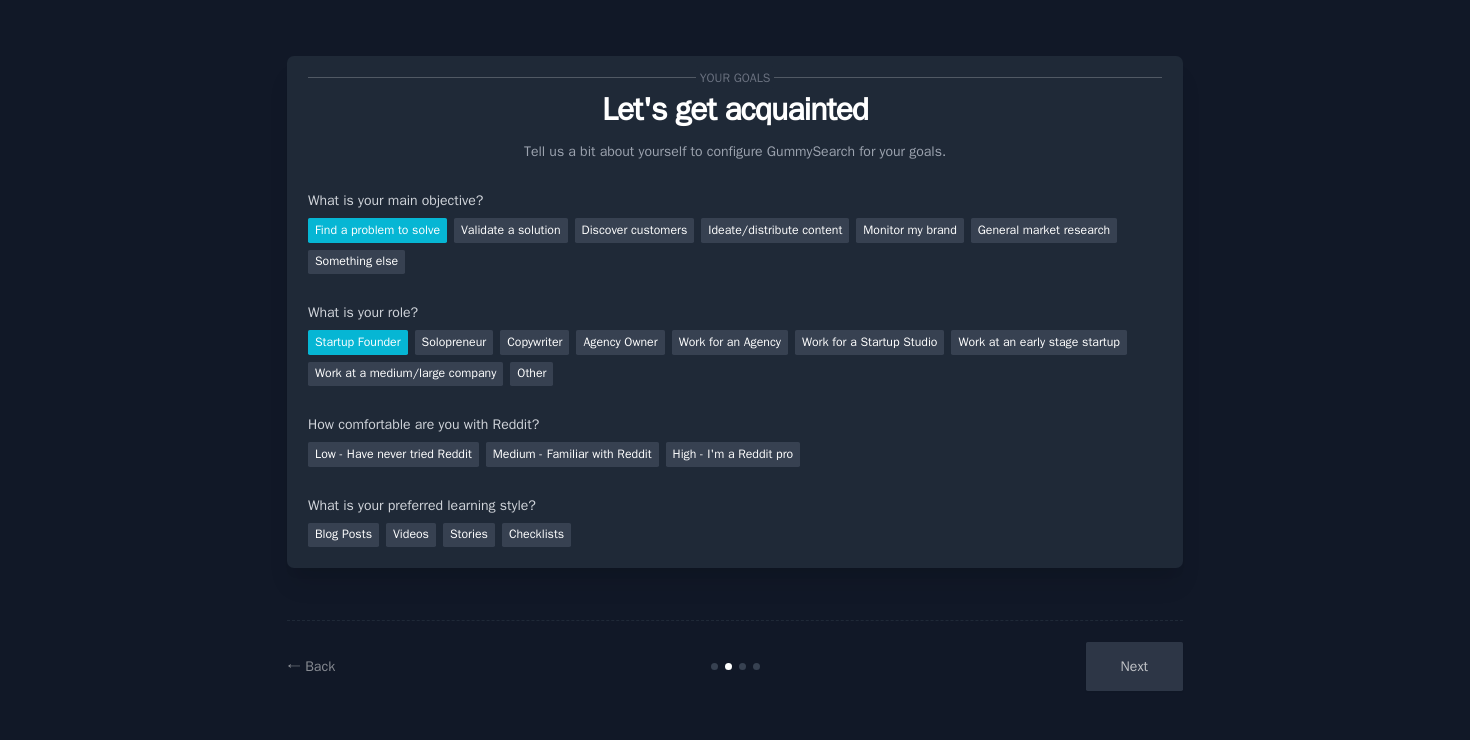 click on "Your goals Let's get acquainted Tell us a bit about yourself to configure GummySearch for your goals. What is your main objective? Find a problem to solve Validate a solution Discover customers Ideate/distribute content Monitor my brand General market research Something else What is your role? Startup Founder Solopreneur Copywriter Agency Owner Work for an Agency Work for a Startup Studio Work at an early stage startup Work at a medium/large company Other How comfortable are you with Reddit? Low - Have never tried Reddit Medium - Familiar with Reddit High - I'm a Reddit pro What is your preferred learning style? Blog Posts Videos Stories Checklists" at bounding box center [735, 312] 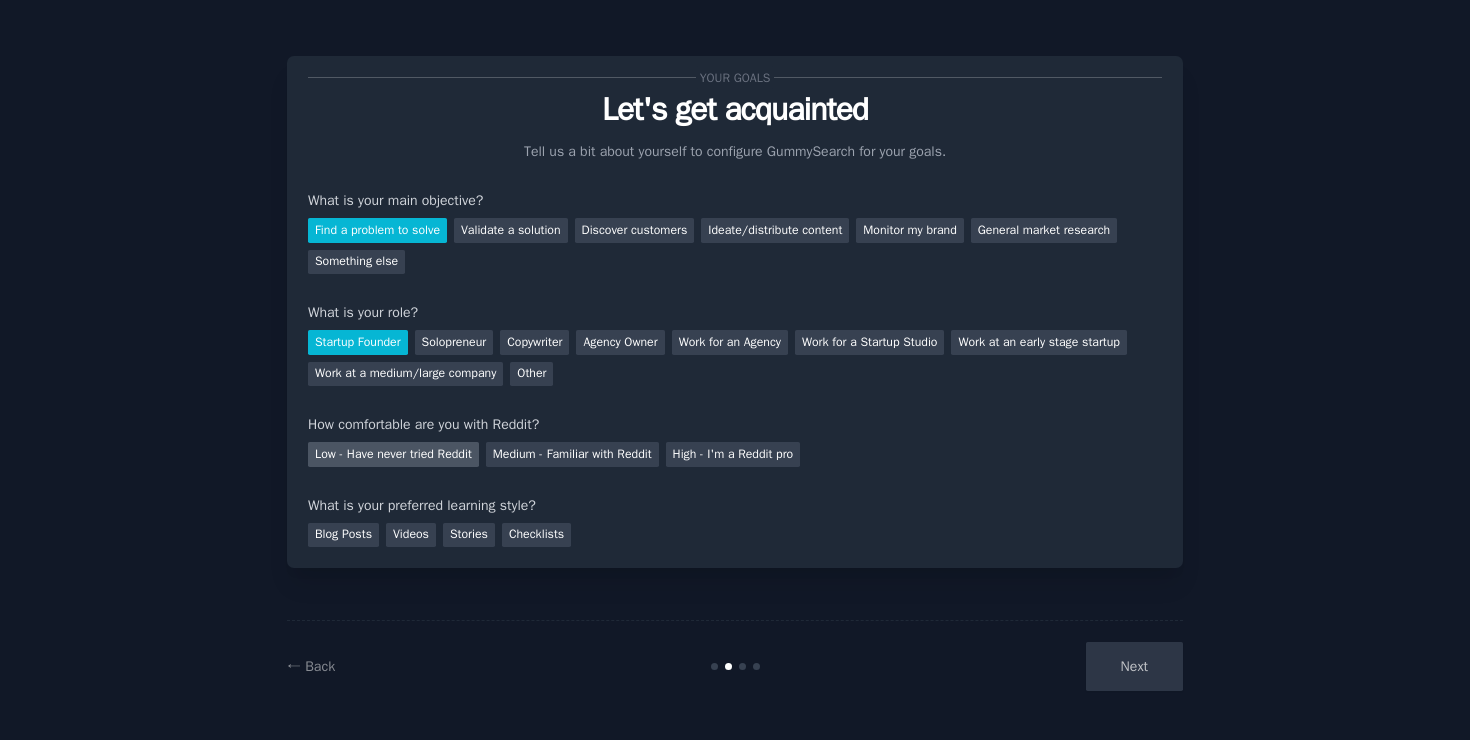 click on "Low - Have never tried Reddit" at bounding box center [393, 454] 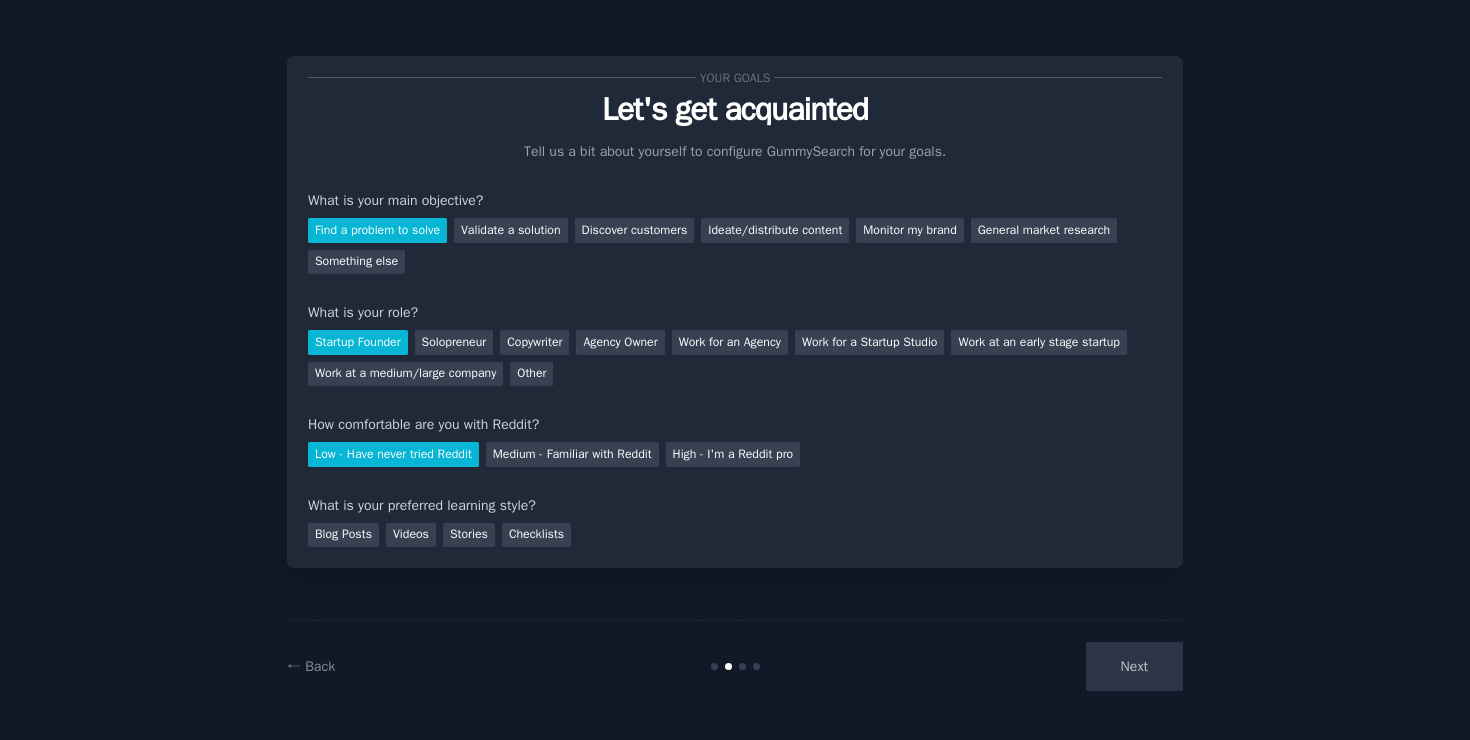 click on "Your goals Let's get acquainted Tell us a bit about yourself to configure GummySearch for your goals. What is your main objective? Find a problem to solve Validate a solution Discover customers Ideate/distribute content Monitor my brand General market research Something else What is your role? Startup Founder Solopreneur Copywriter Agency Owner Work for an Agency Work for a Startup Studio Work at an early stage startup Work at a medium/large company Other How comfortable are you with Reddit? Low - Have never tried Reddit Medium - Familiar with Reddit High - I'm a Reddit pro What is your preferred learning style? Blog Posts Videos Stories Checklists" at bounding box center (735, 312) 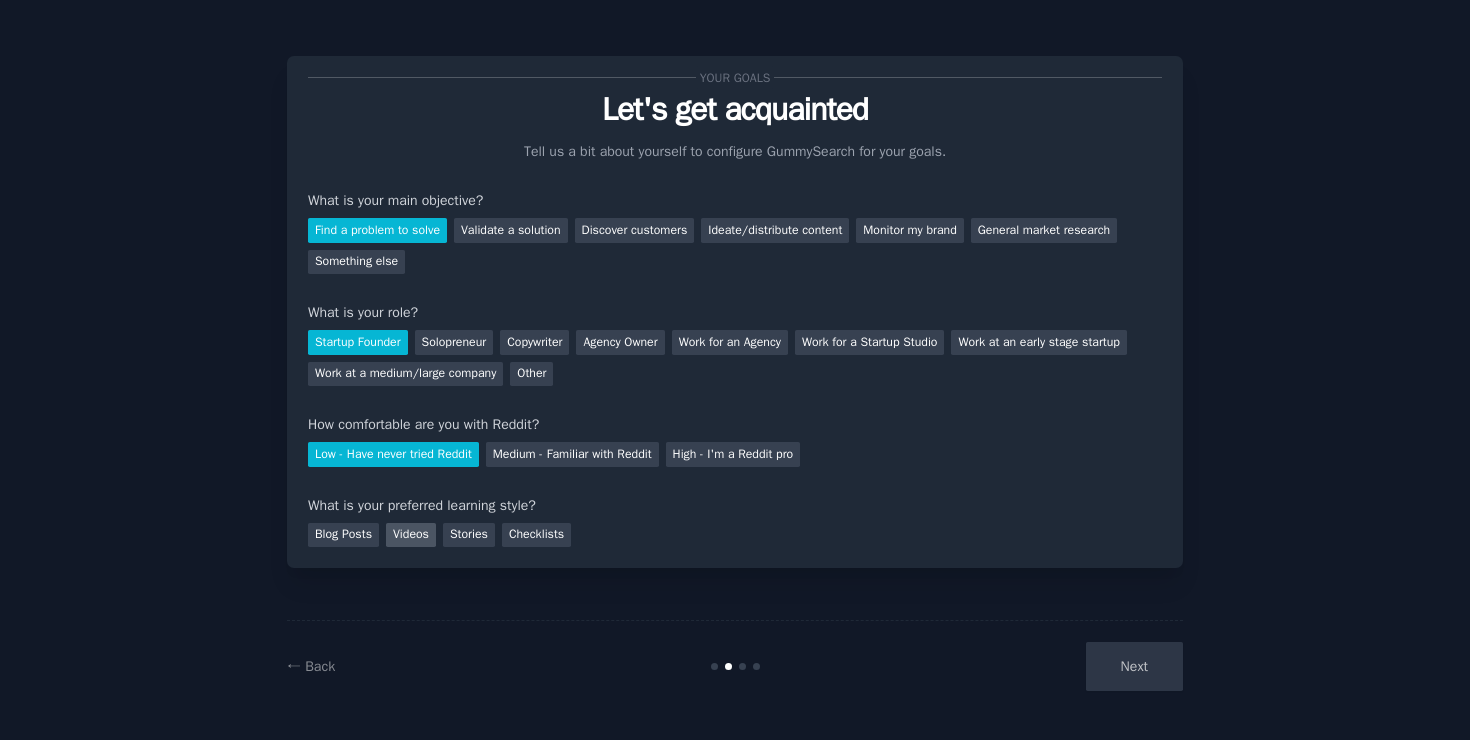click on "Videos" at bounding box center [411, 535] 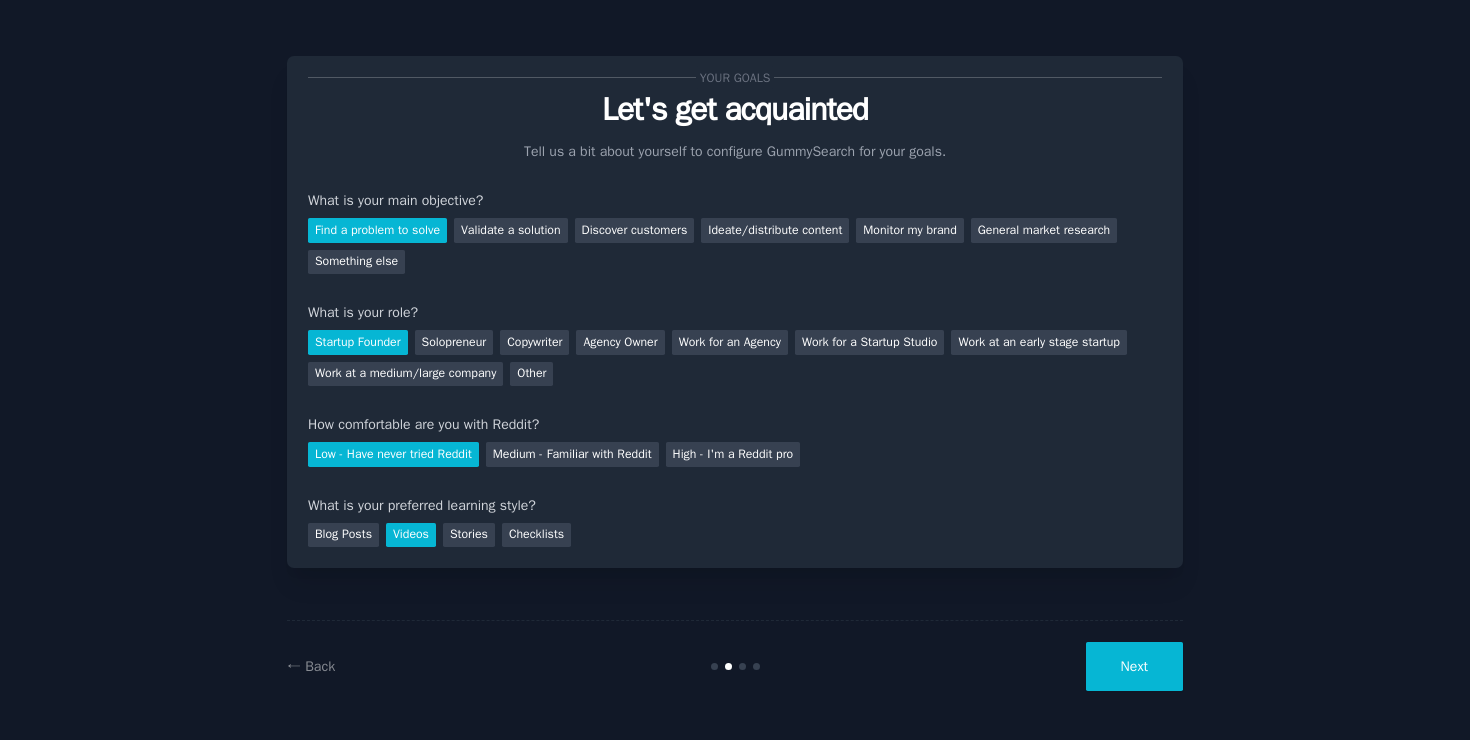 click on "Next" at bounding box center (1134, 666) 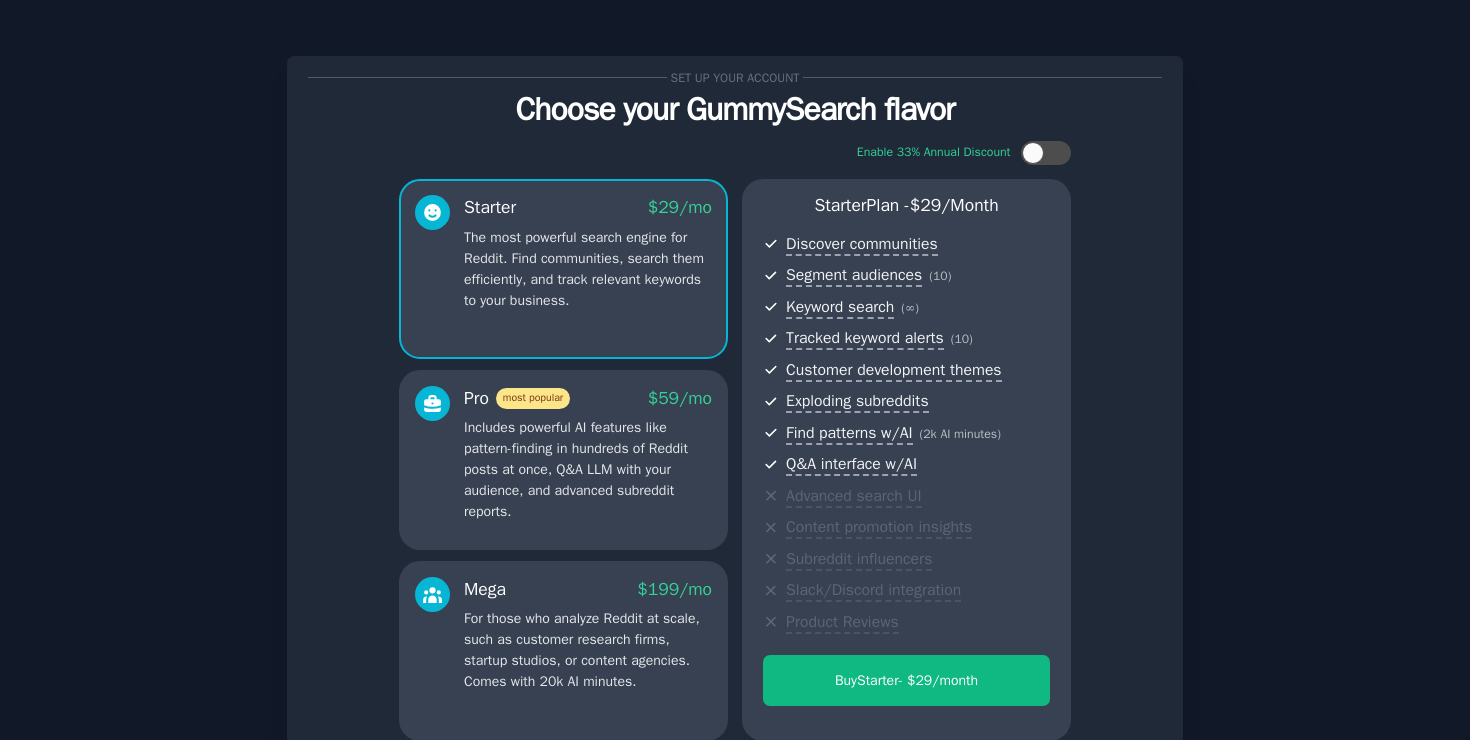 scroll, scrollTop: 191, scrollLeft: 0, axis: vertical 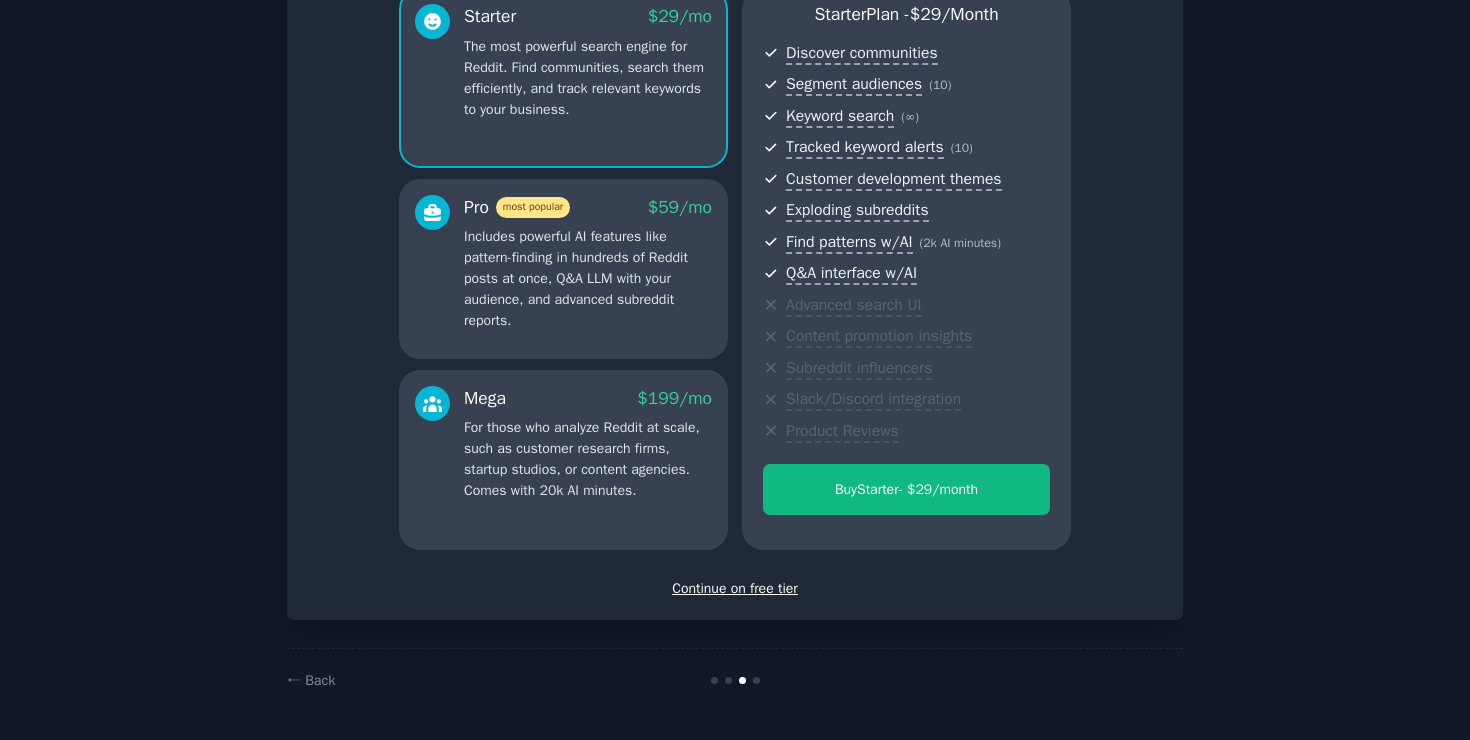 click on "Continue on free tier" at bounding box center (735, 588) 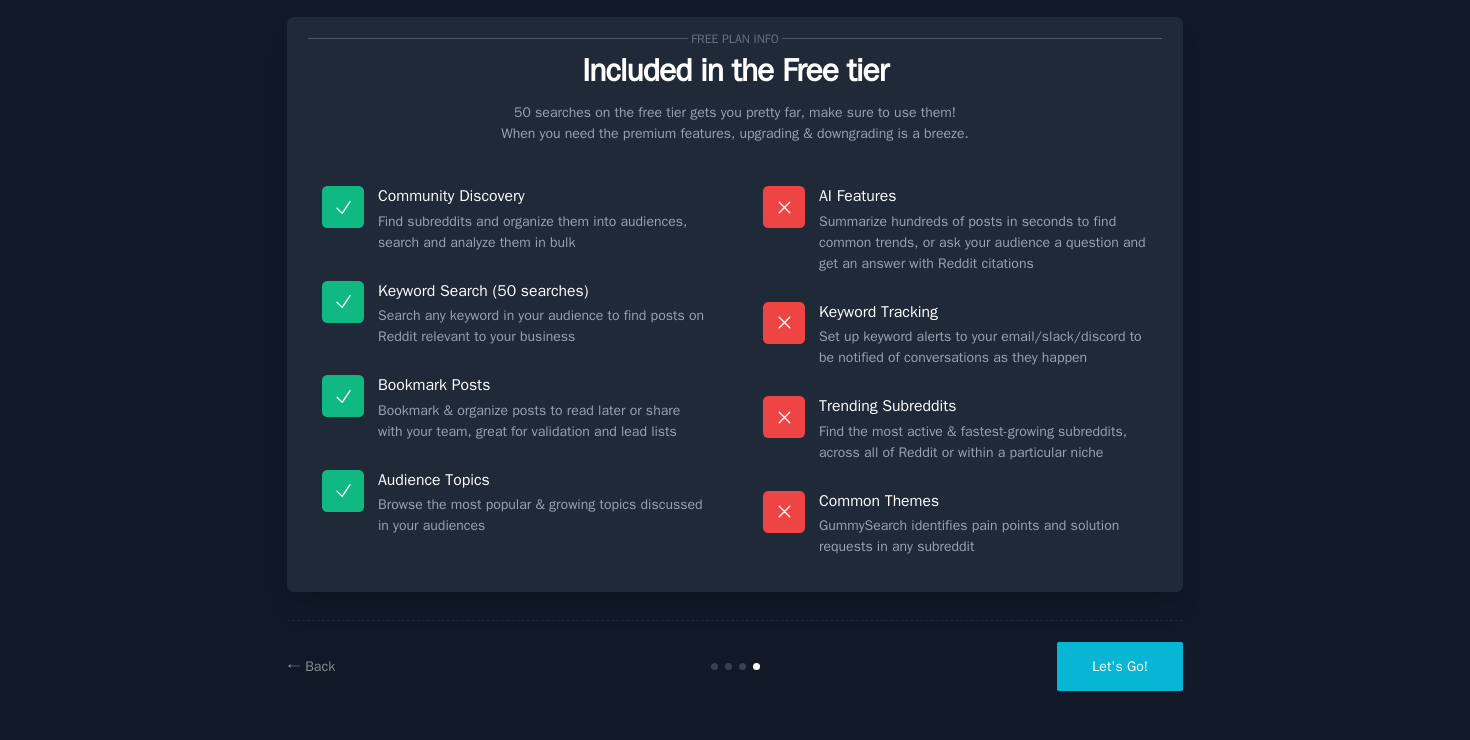scroll, scrollTop: 39, scrollLeft: 0, axis: vertical 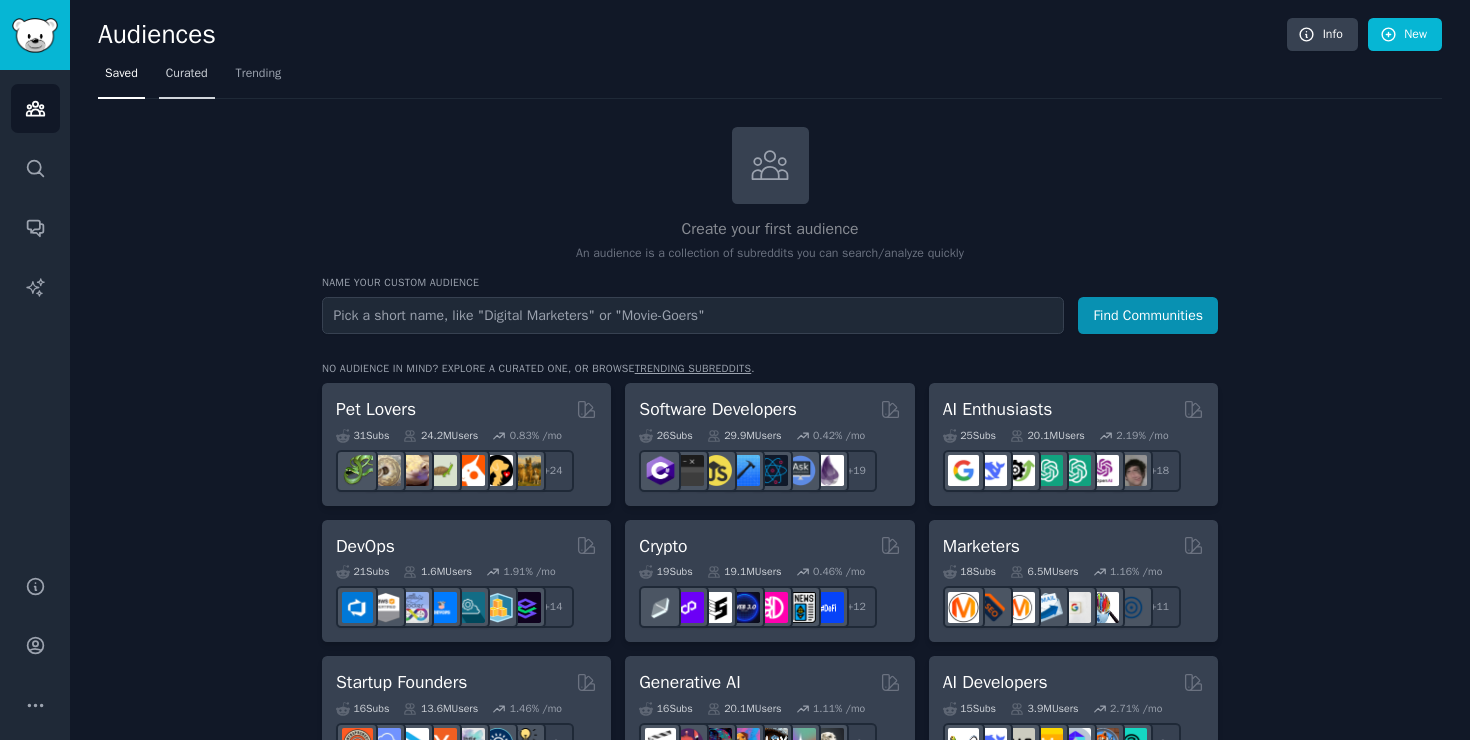 click on "Curated" at bounding box center [187, 74] 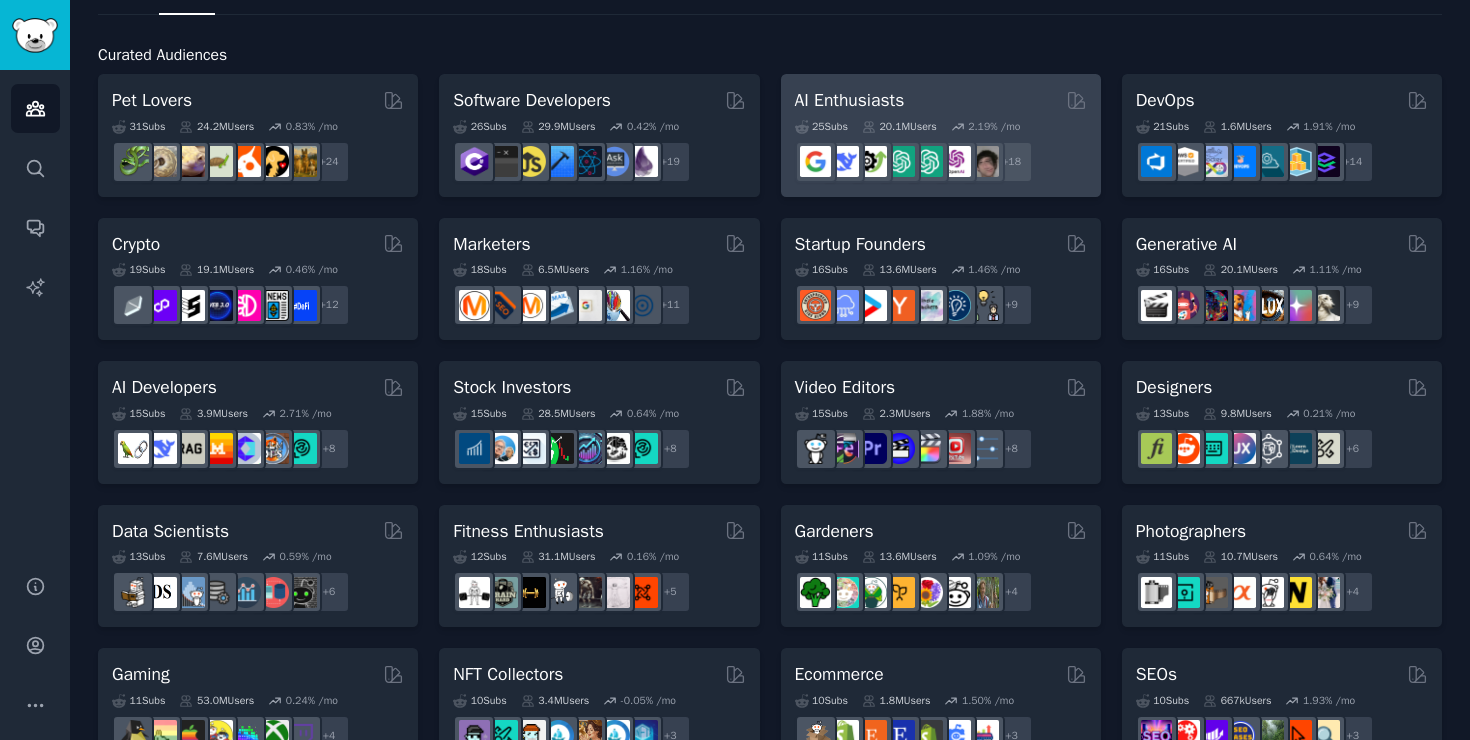 scroll, scrollTop: 85, scrollLeft: 0, axis: vertical 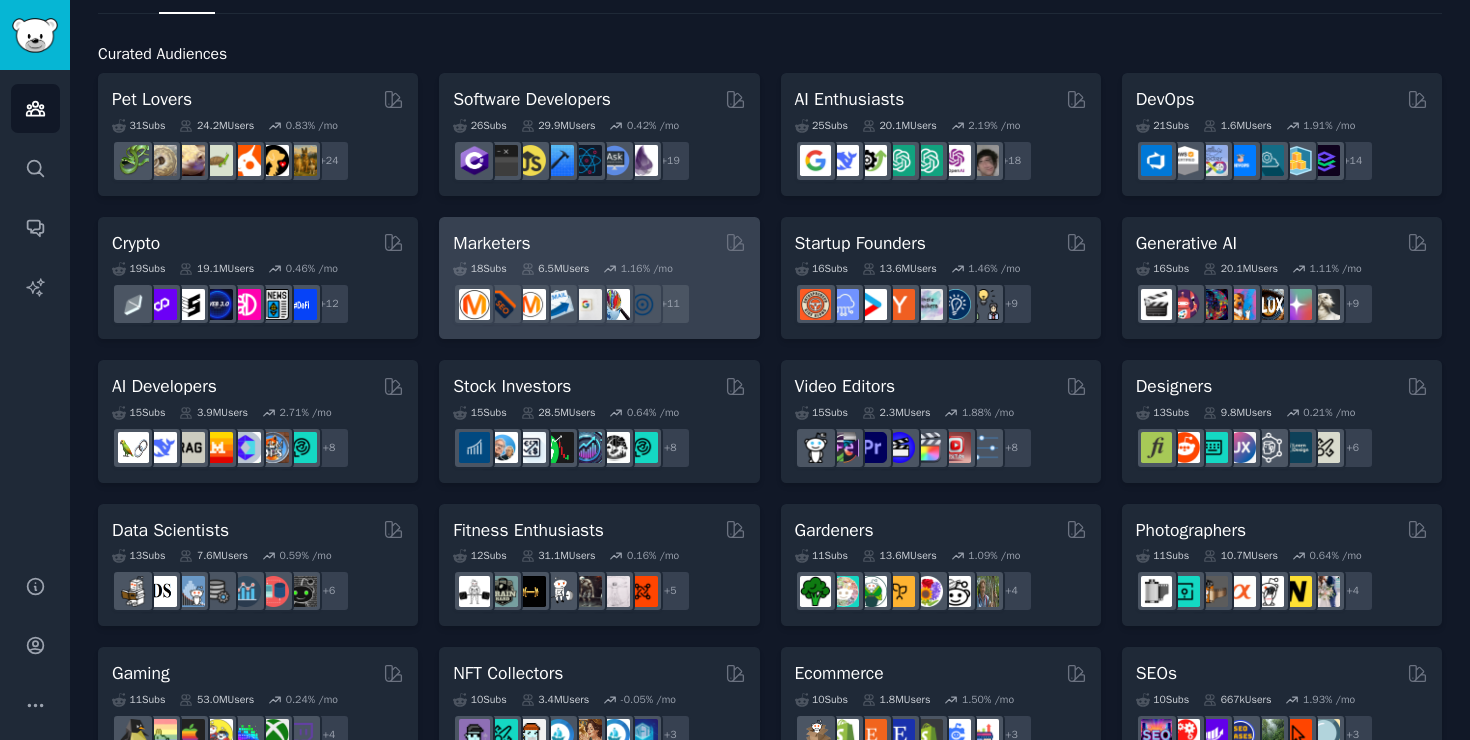 click on "Marketers" at bounding box center (491, 243) 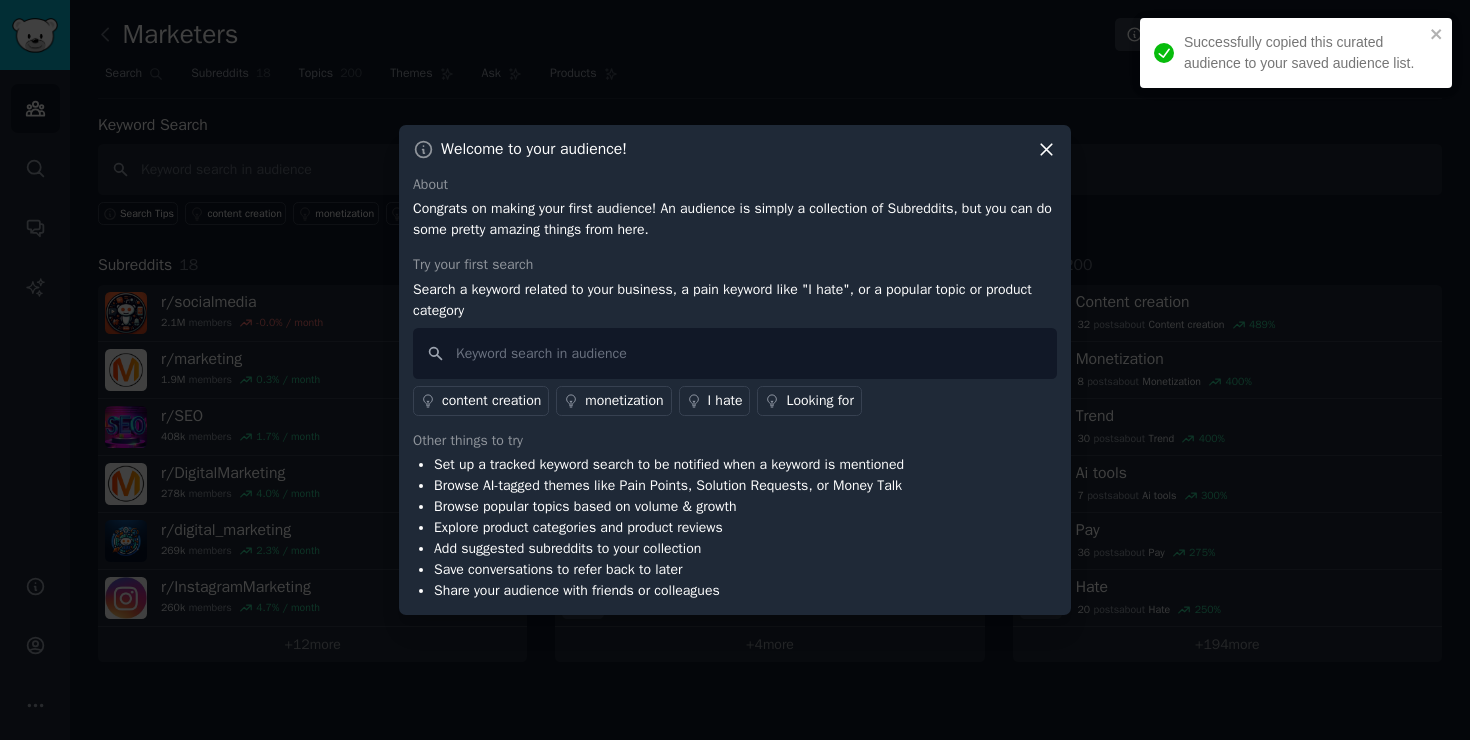 click 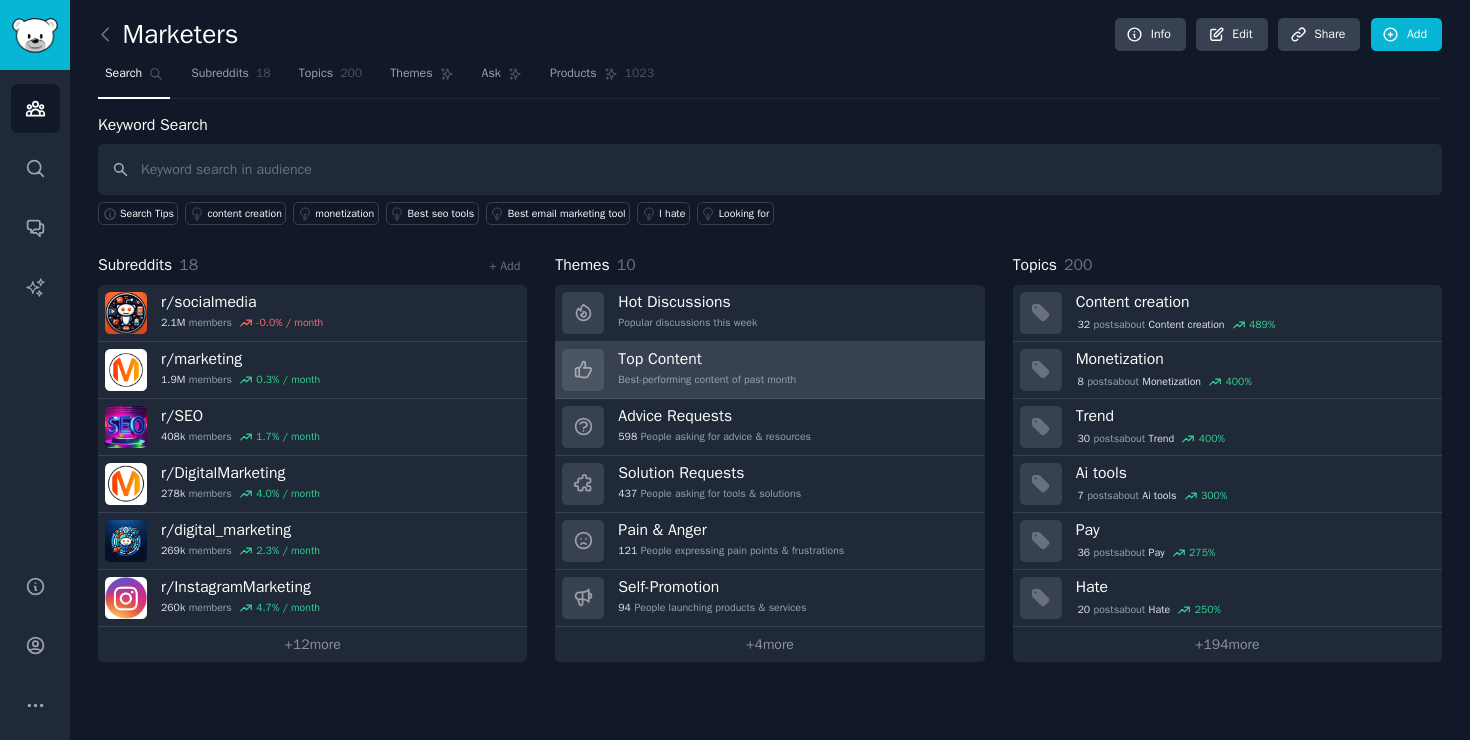 click on "Top Content" at bounding box center [707, 359] 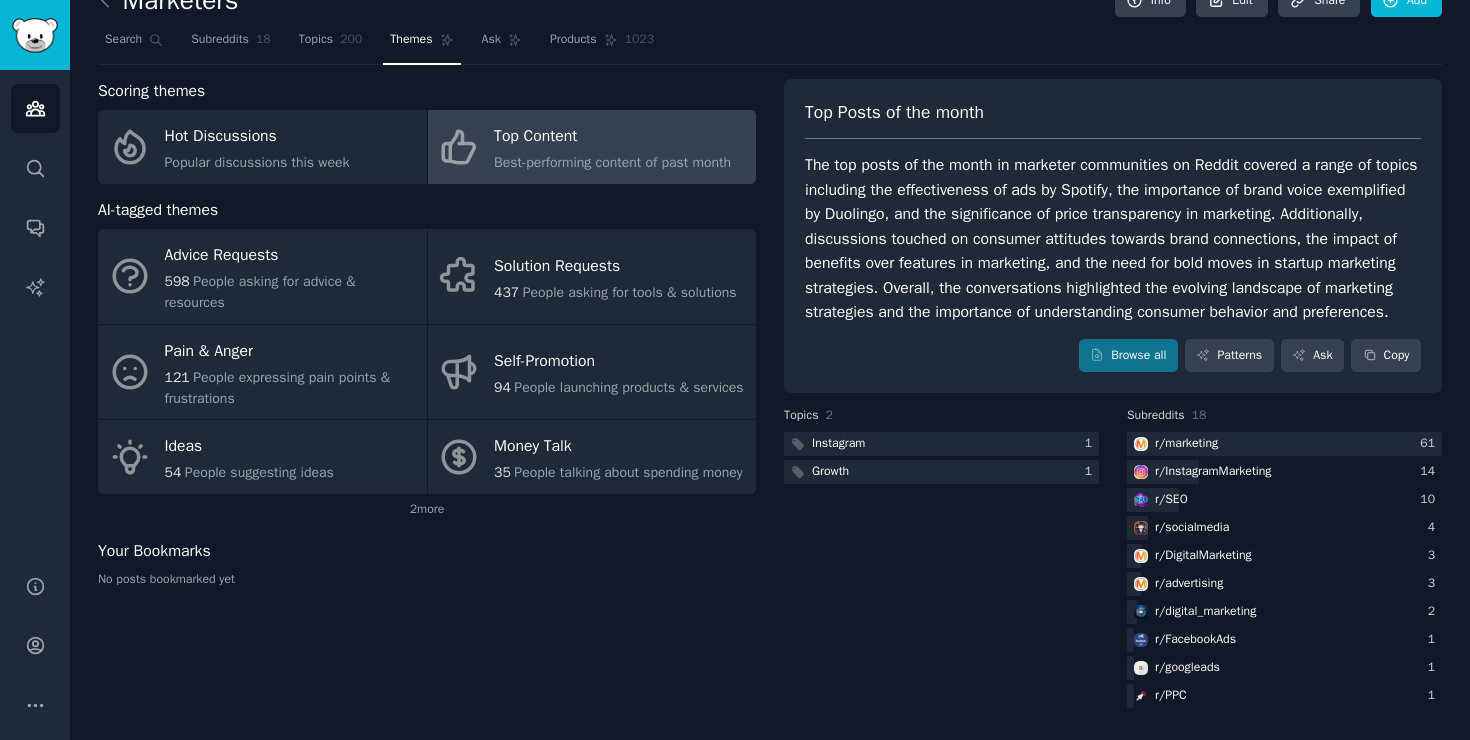 scroll, scrollTop: 58, scrollLeft: 0, axis: vertical 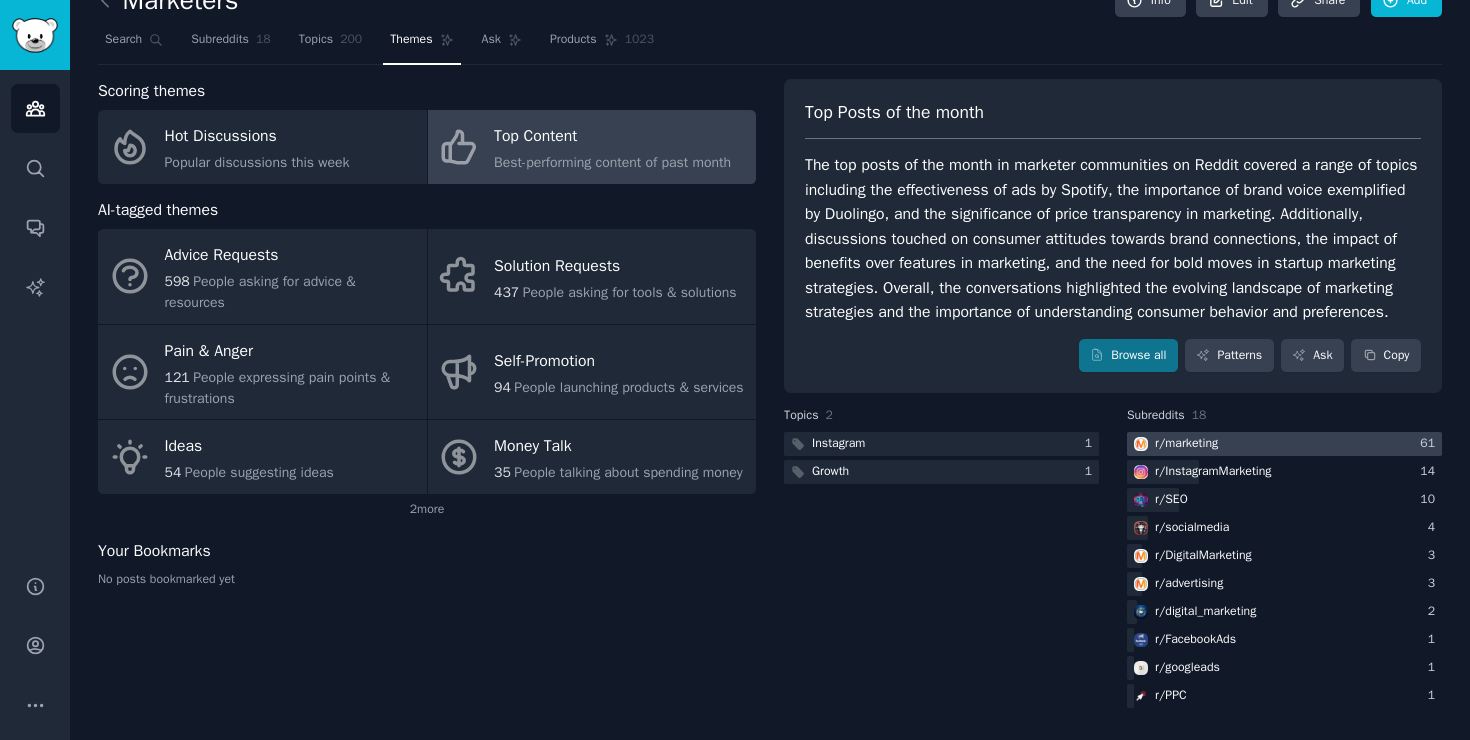 click on "r/ marketing" at bounding box center [1186, 444] 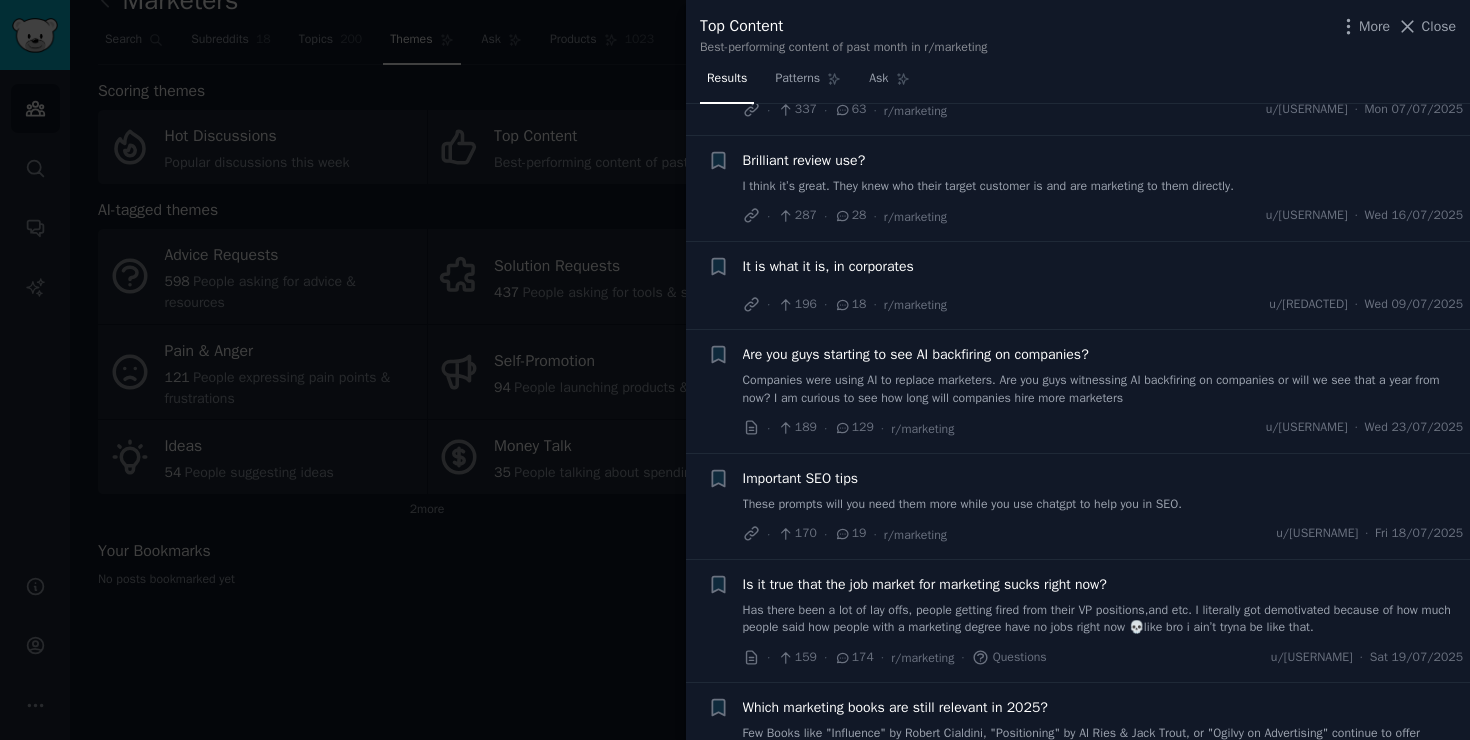 scroll, scrollTop: 0, scrollLeft: 0, axis: both 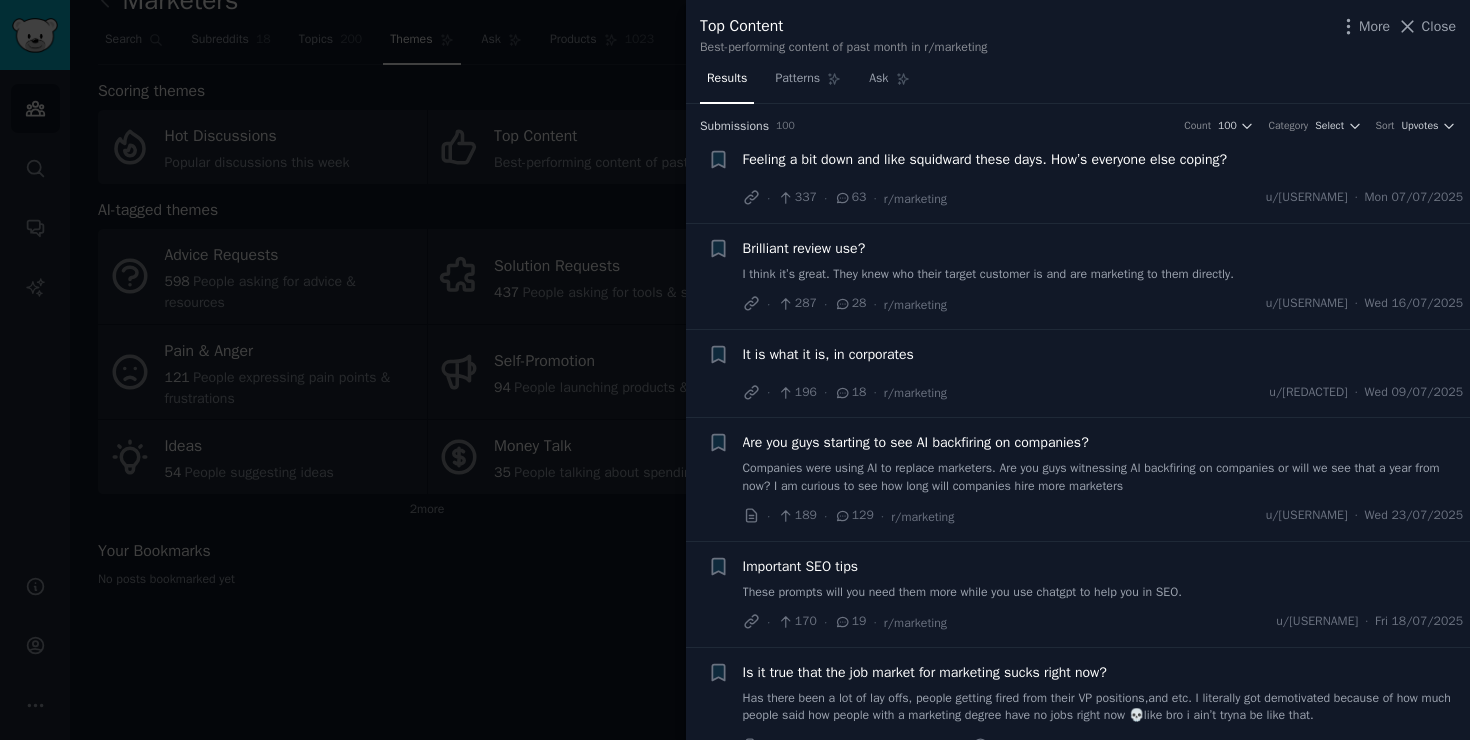 click at bounding box center (735, 370) 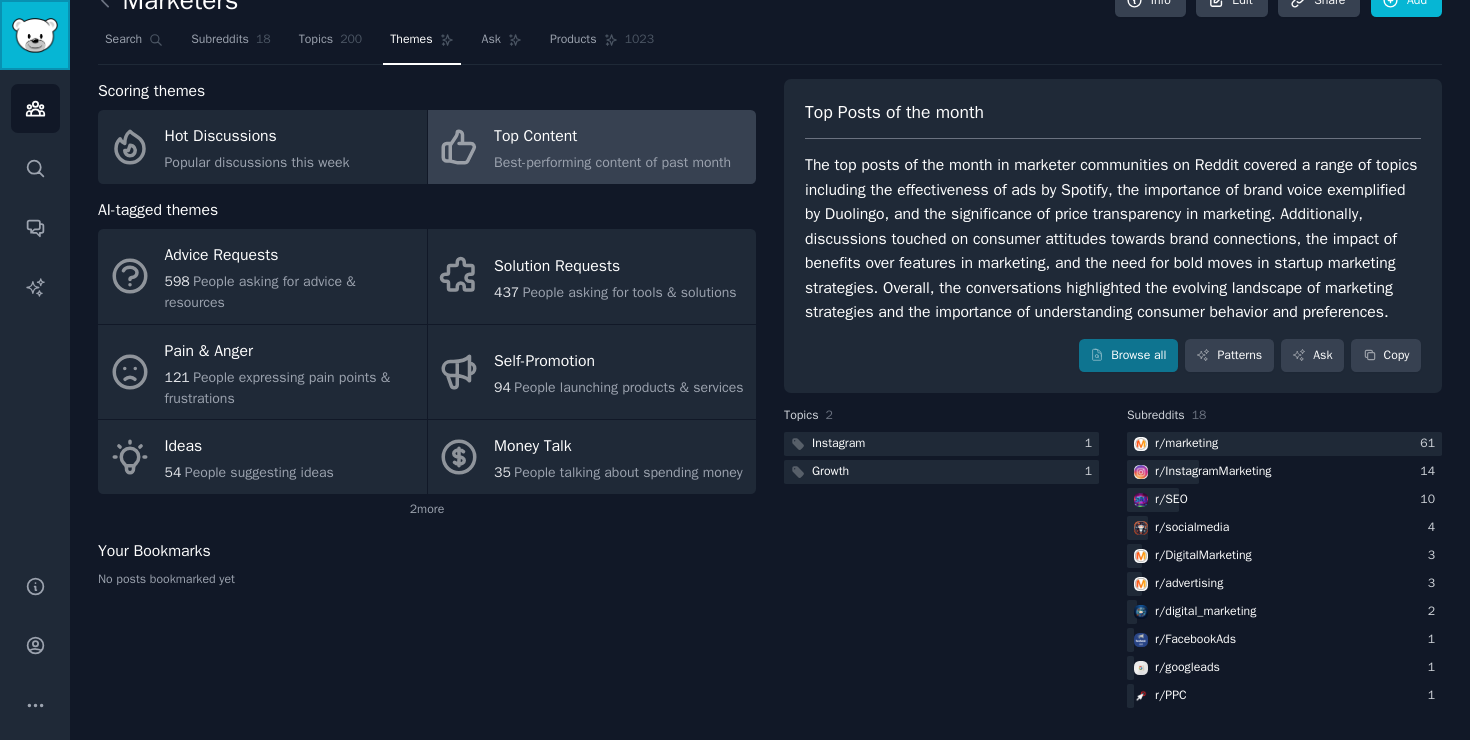 click at bounding box center [35, 35] 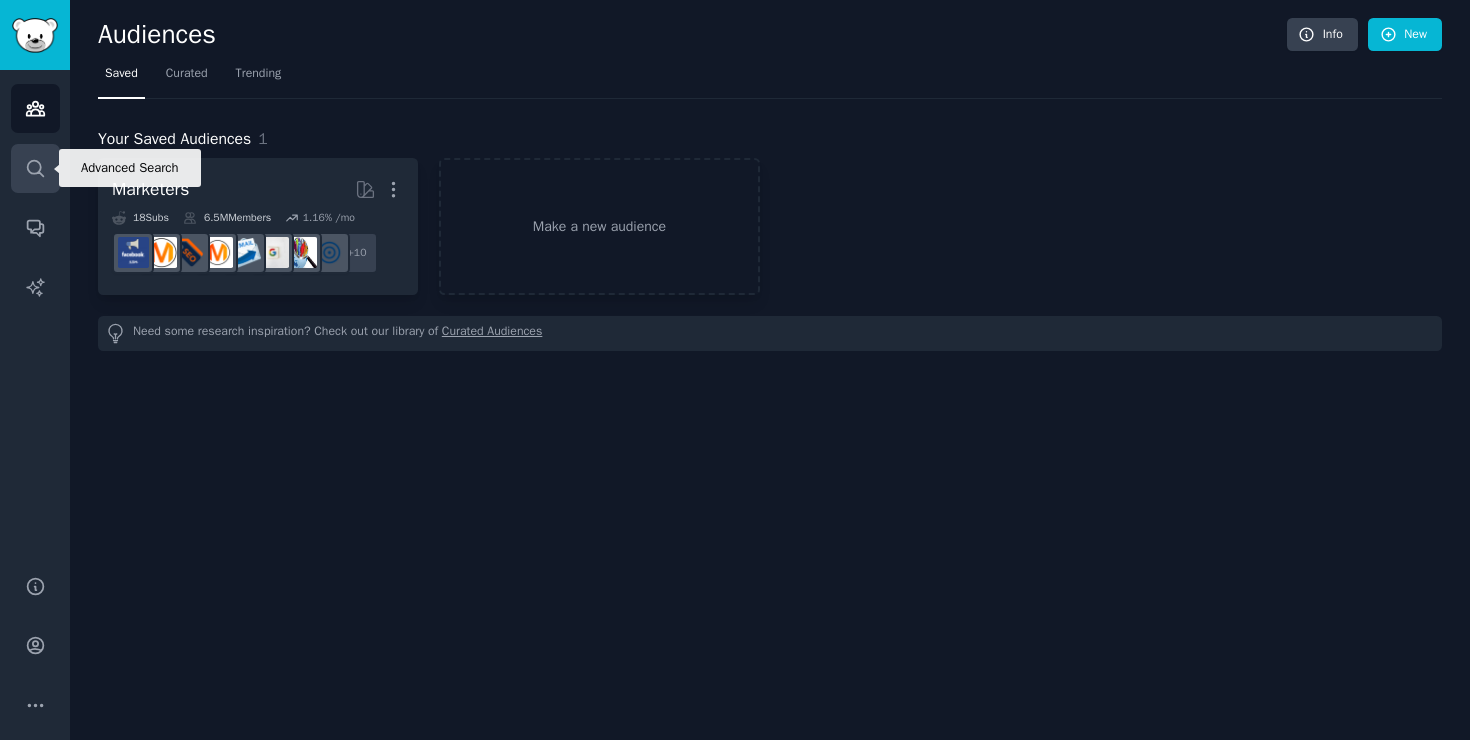click 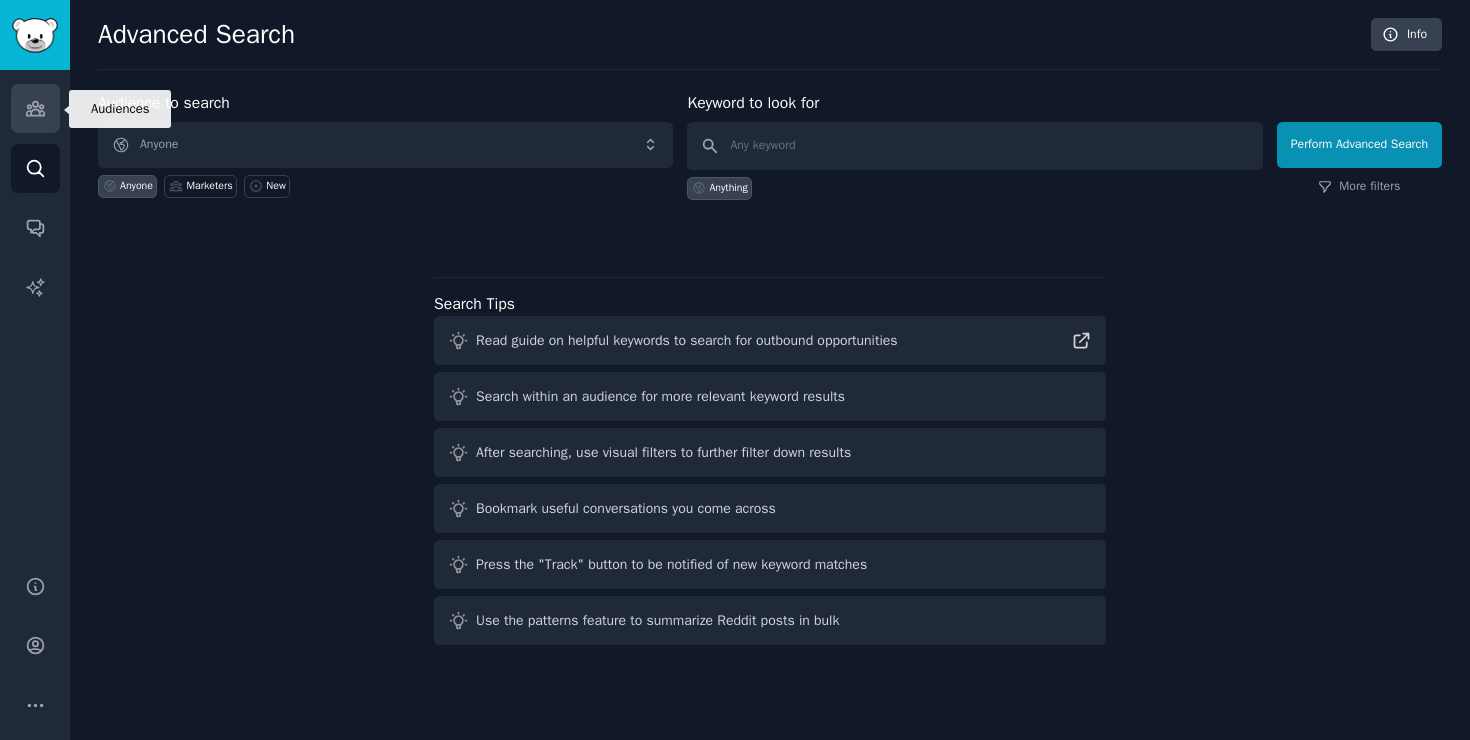 click on "Audiences" at bounding box center [35, 108] 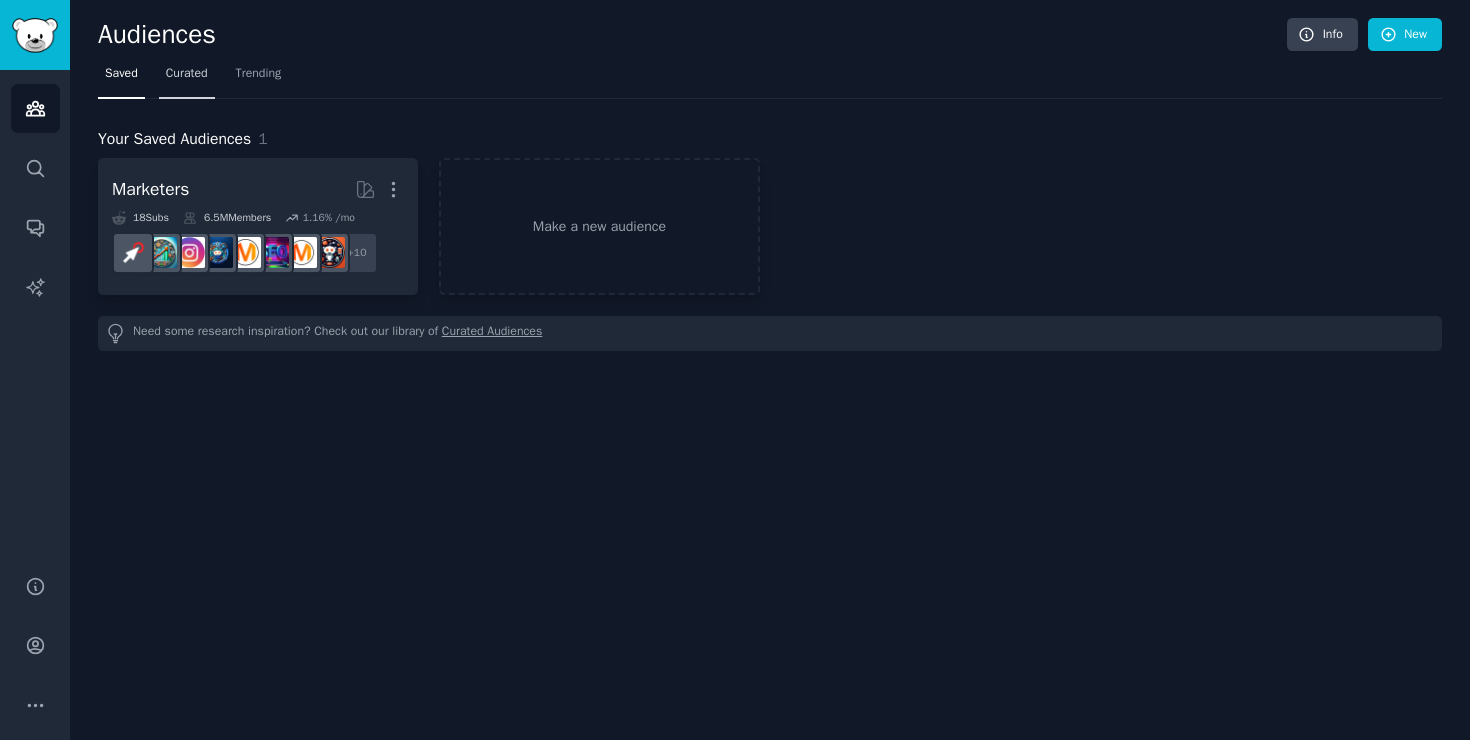 click on "Curated" at bounding box center (187, 74) 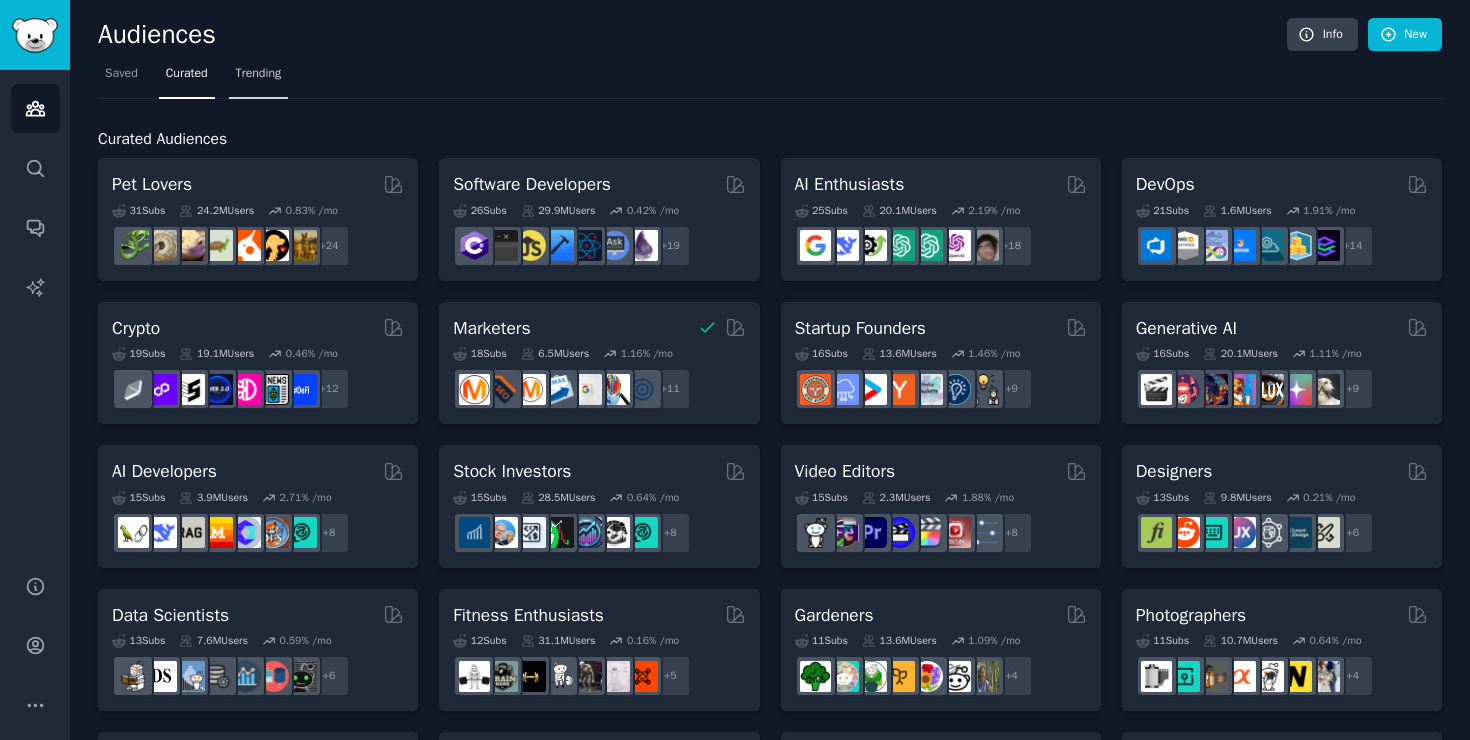 click on "Trending" at bounding box center (259, 74) 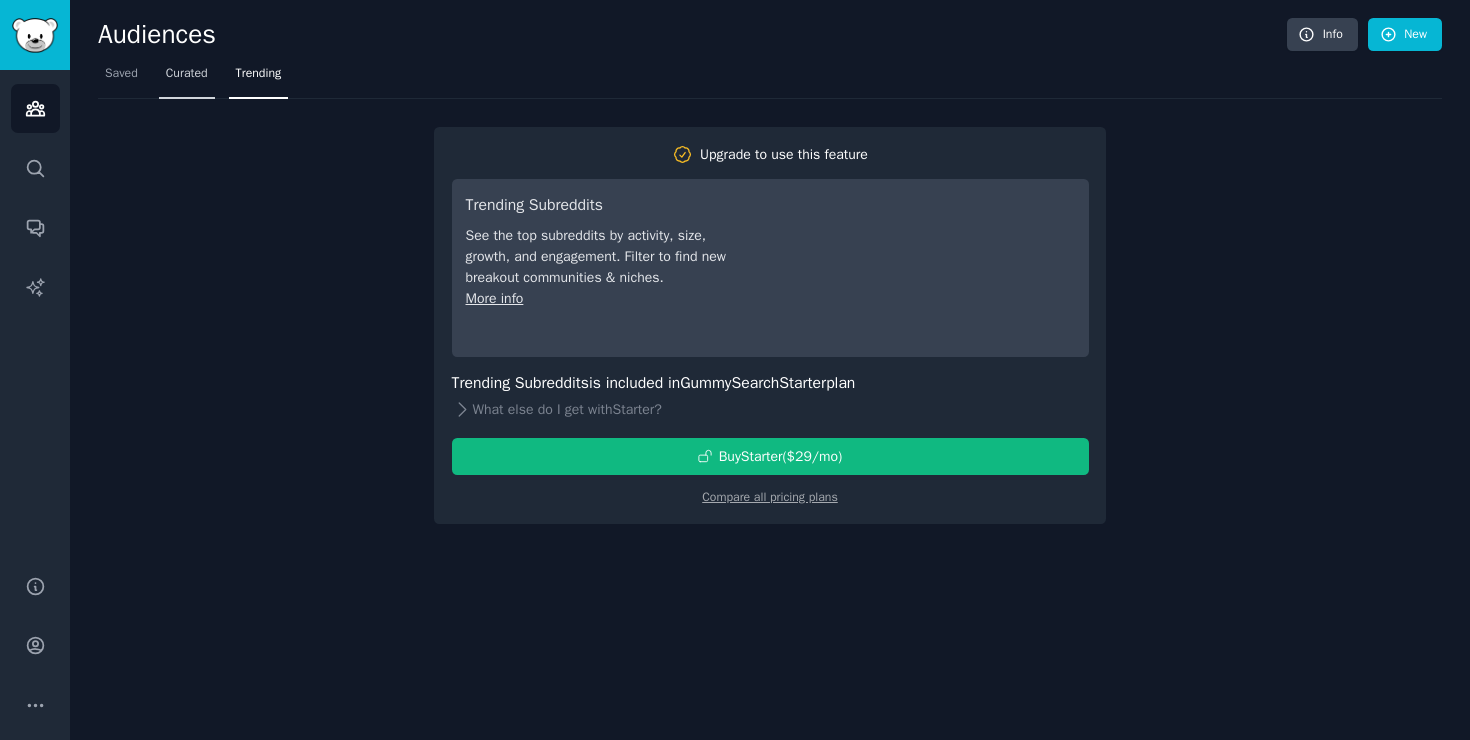 click on "Curated" at bounding box center [187, 78] 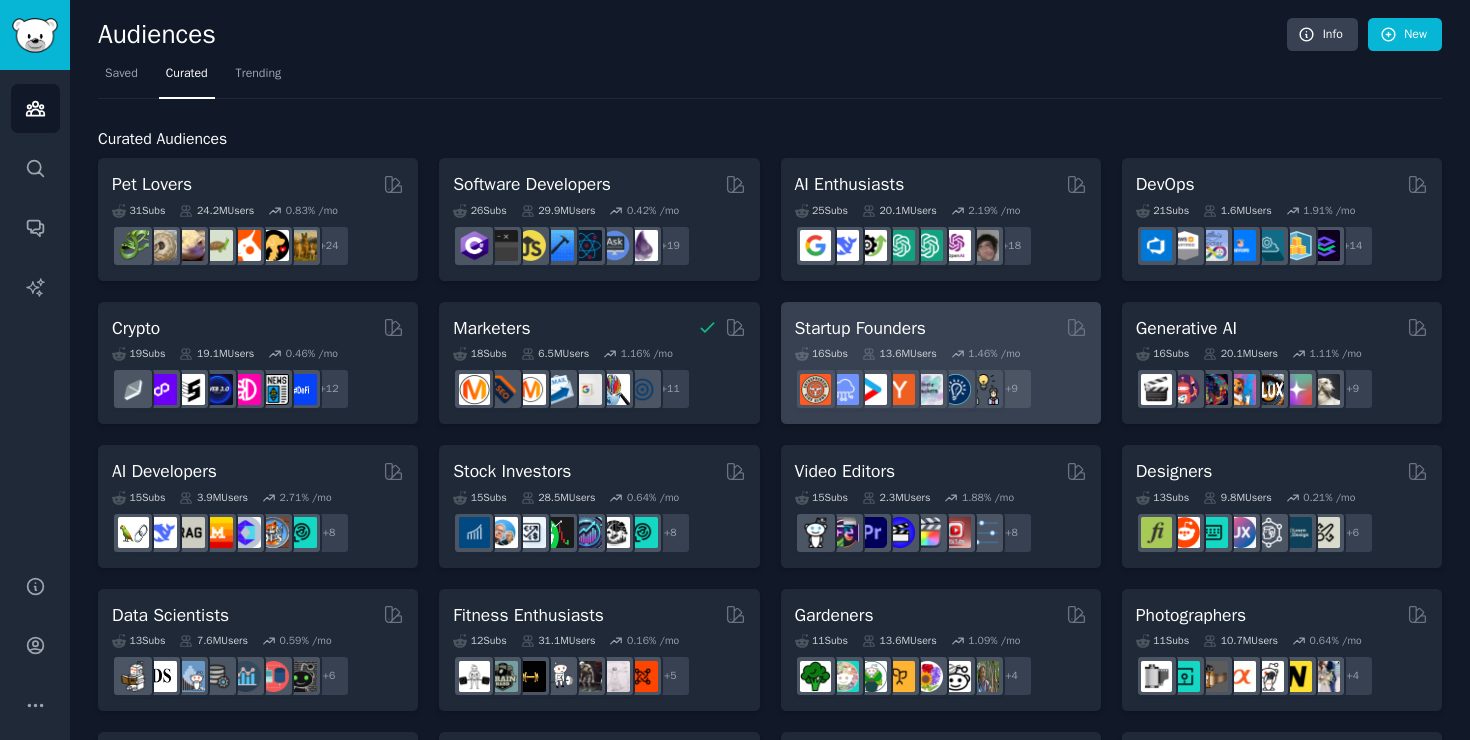 click on "Startup Founders" at bounding box center [941, 328] 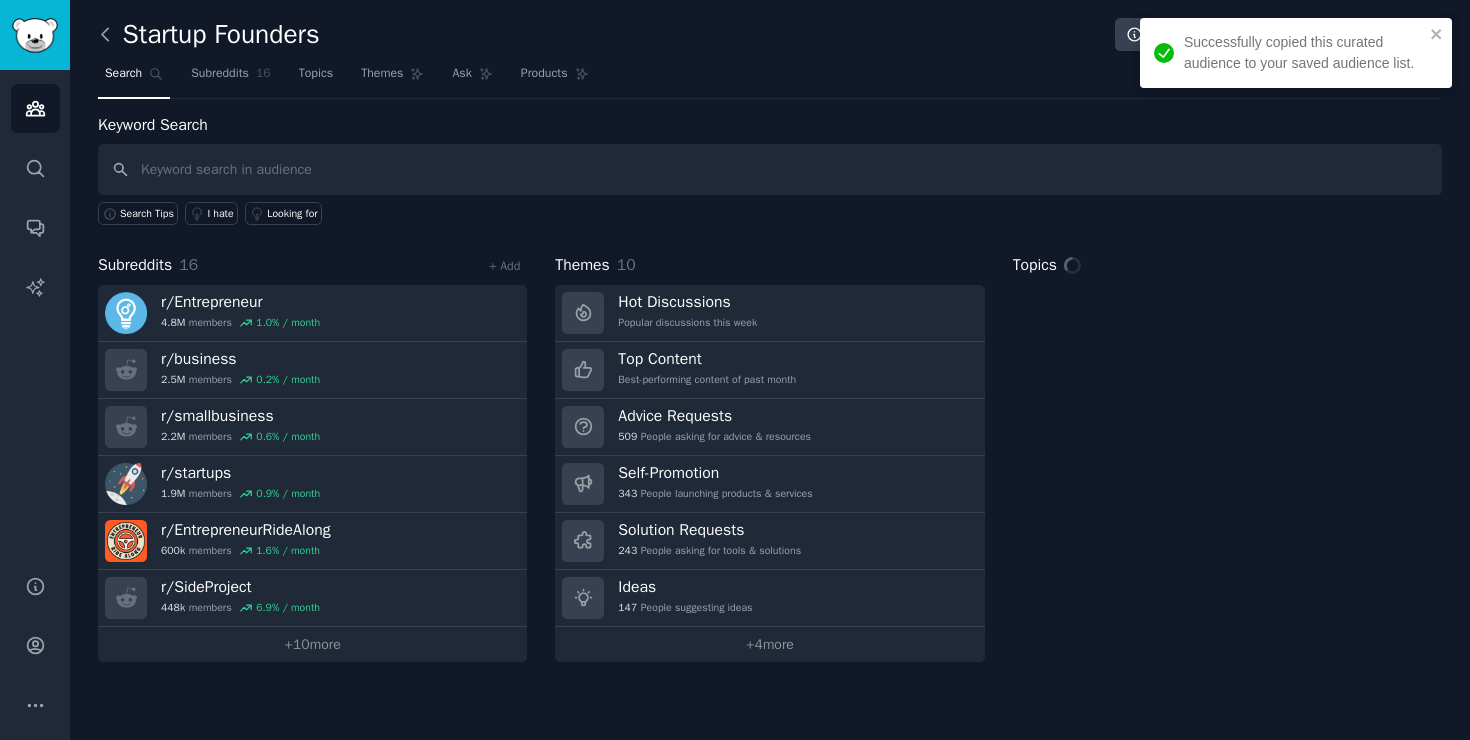 click 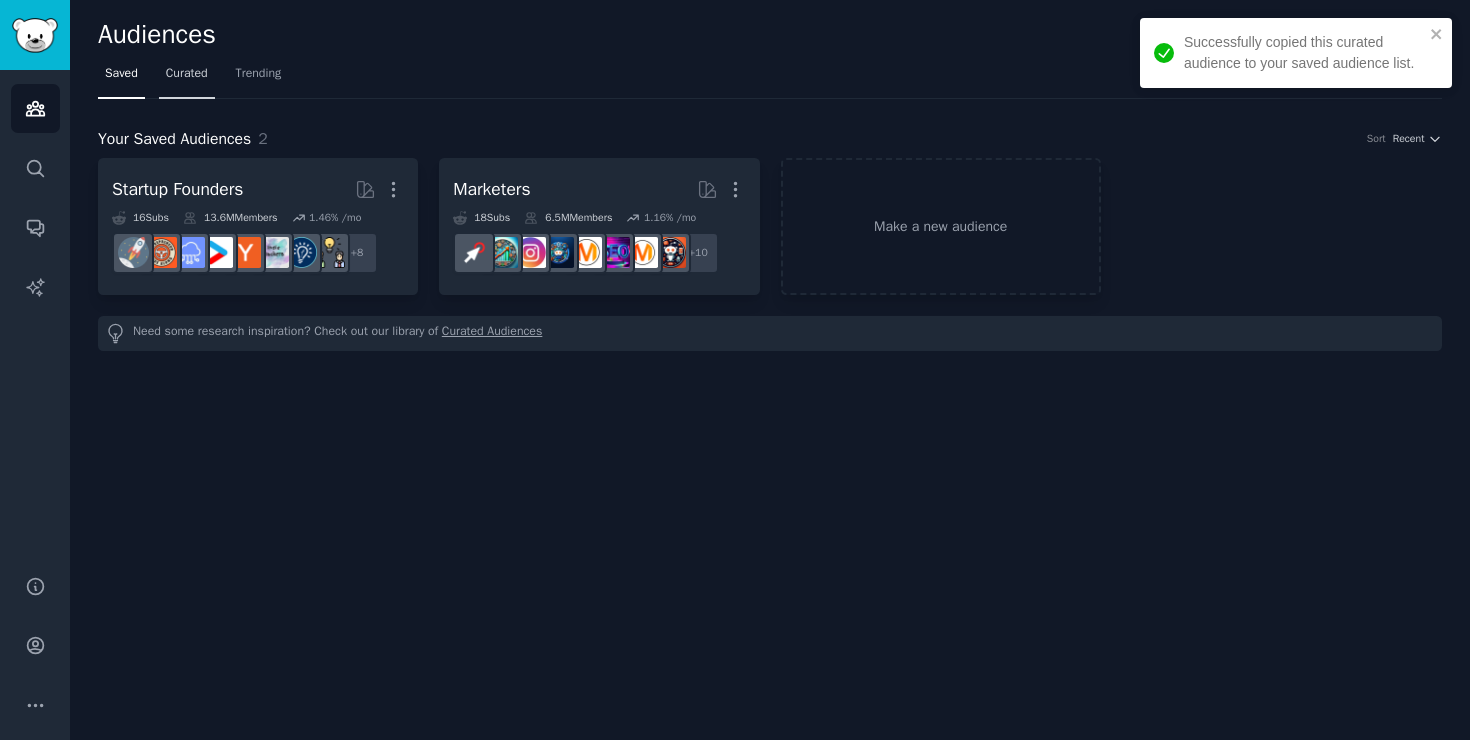 click on "Curated" at bounding box center (187, 74) 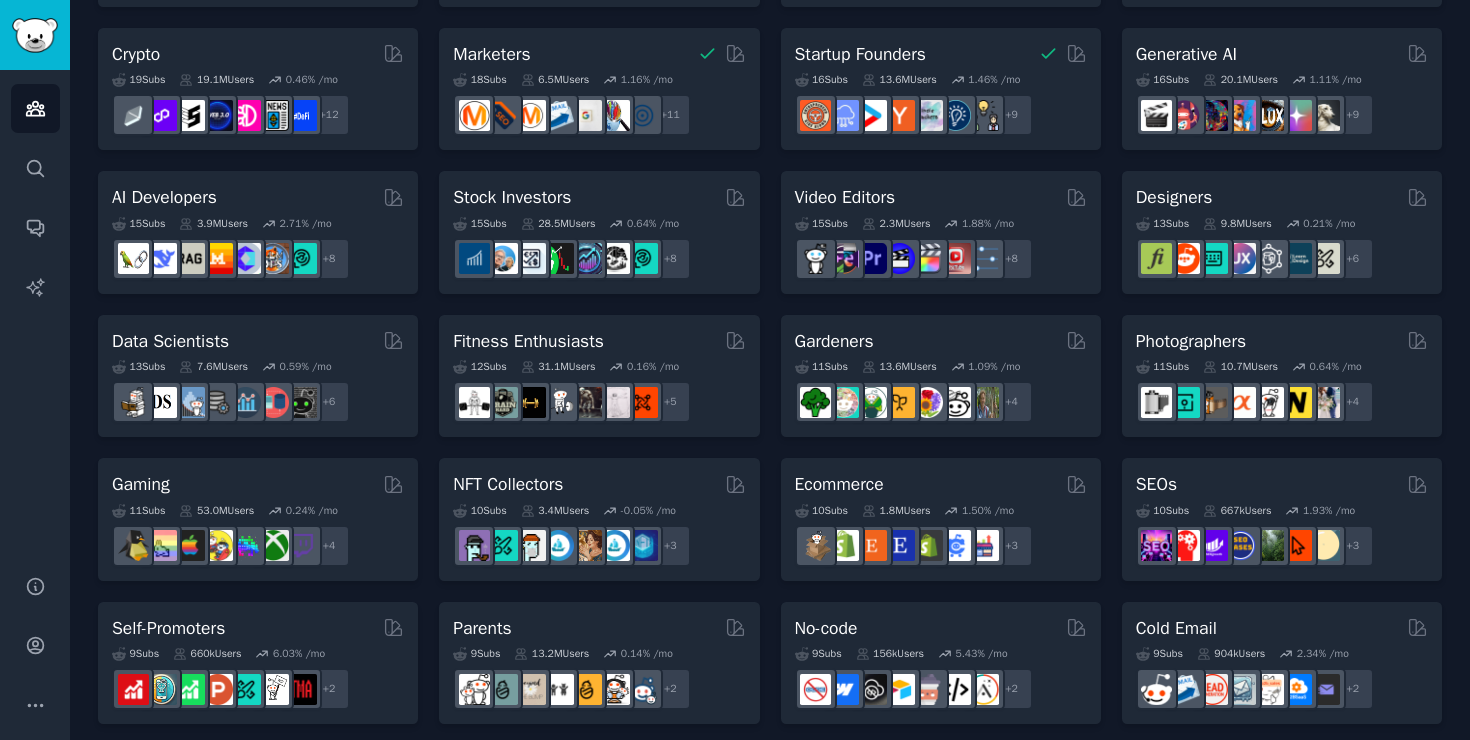 scroll, scrollTop: 860, scrollLeft: 0, axis: vertical 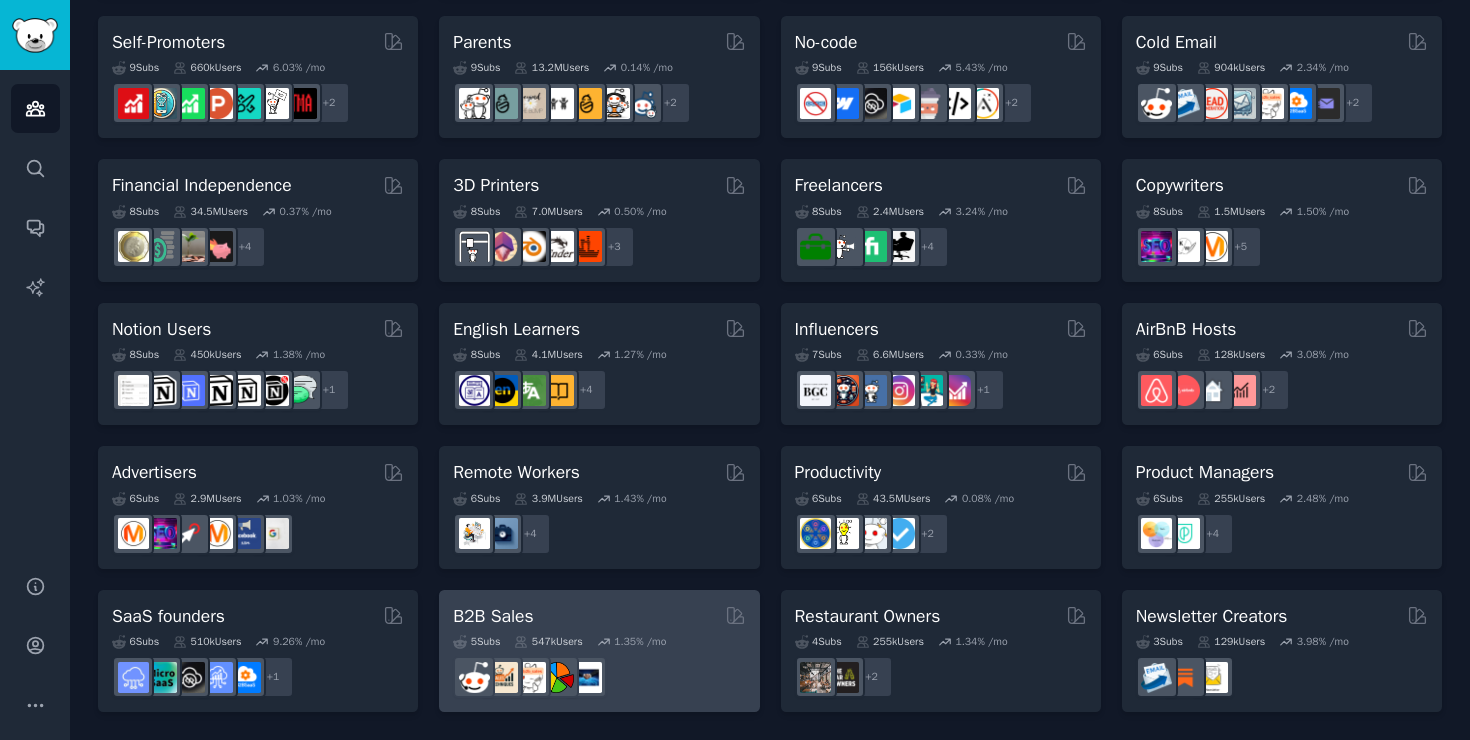 click on "B2B Sales [NUMBER] Sub s [NUMBER] Users [PERCENTAGE] /mo" at bounding box center [599, 651] 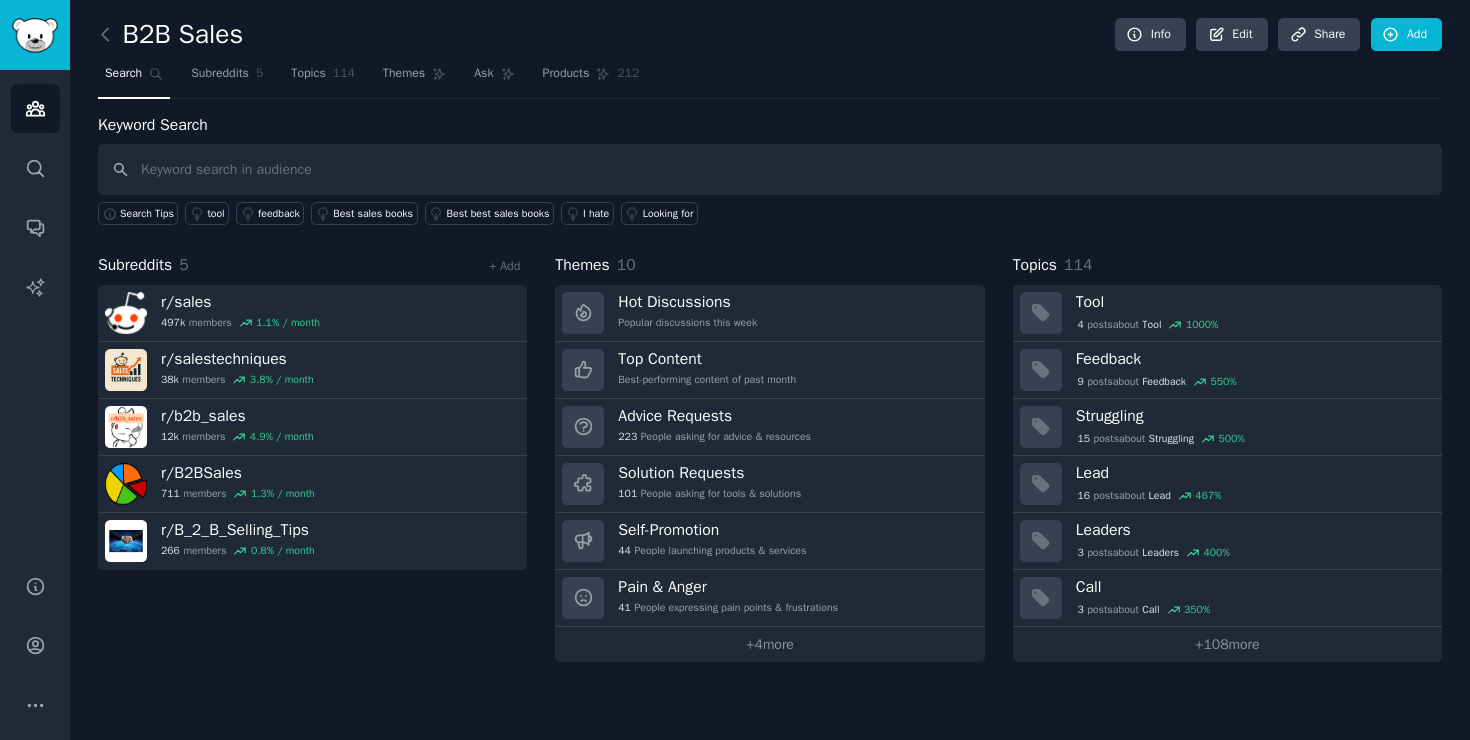 click on "Top Content Best-performing content of past month" at bounding box center [769, 370] 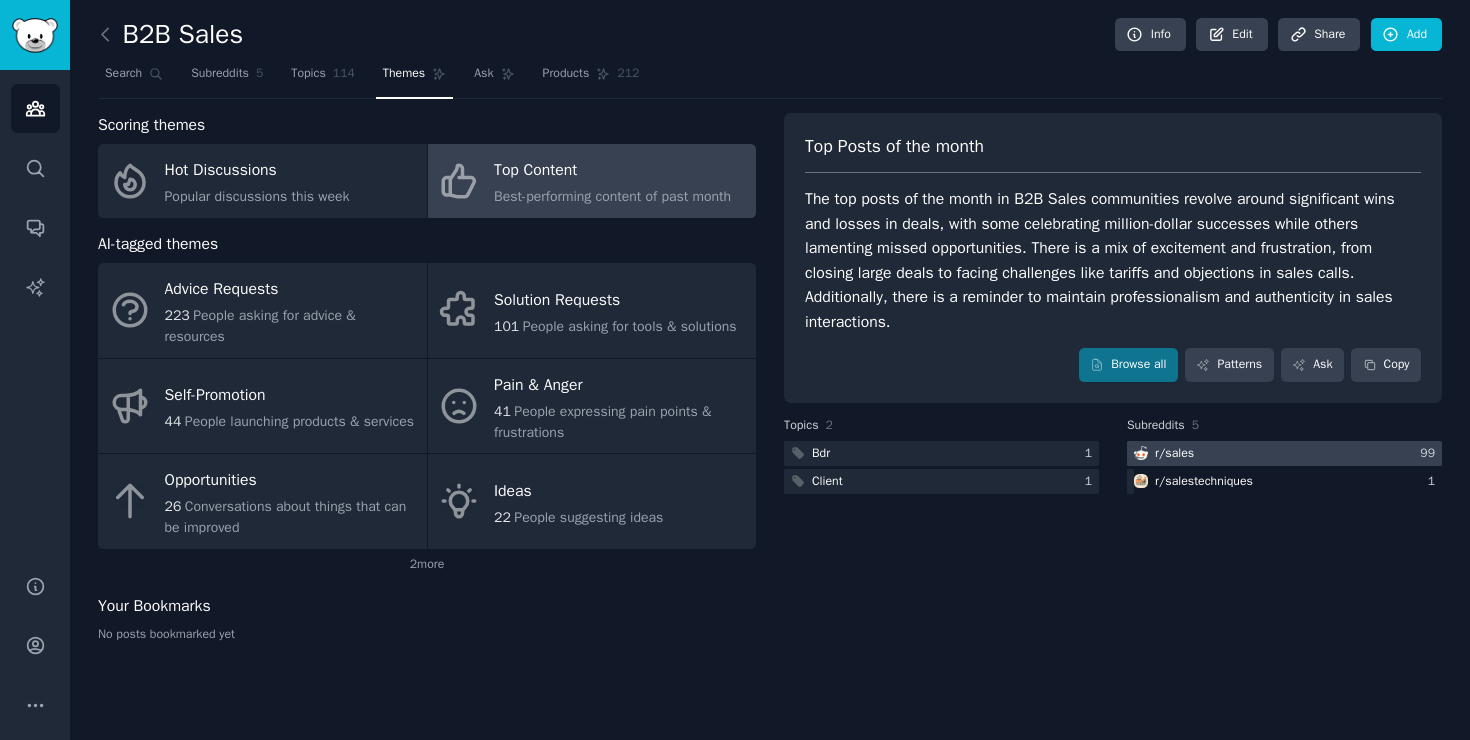 click at bounding box center (1284, 453) 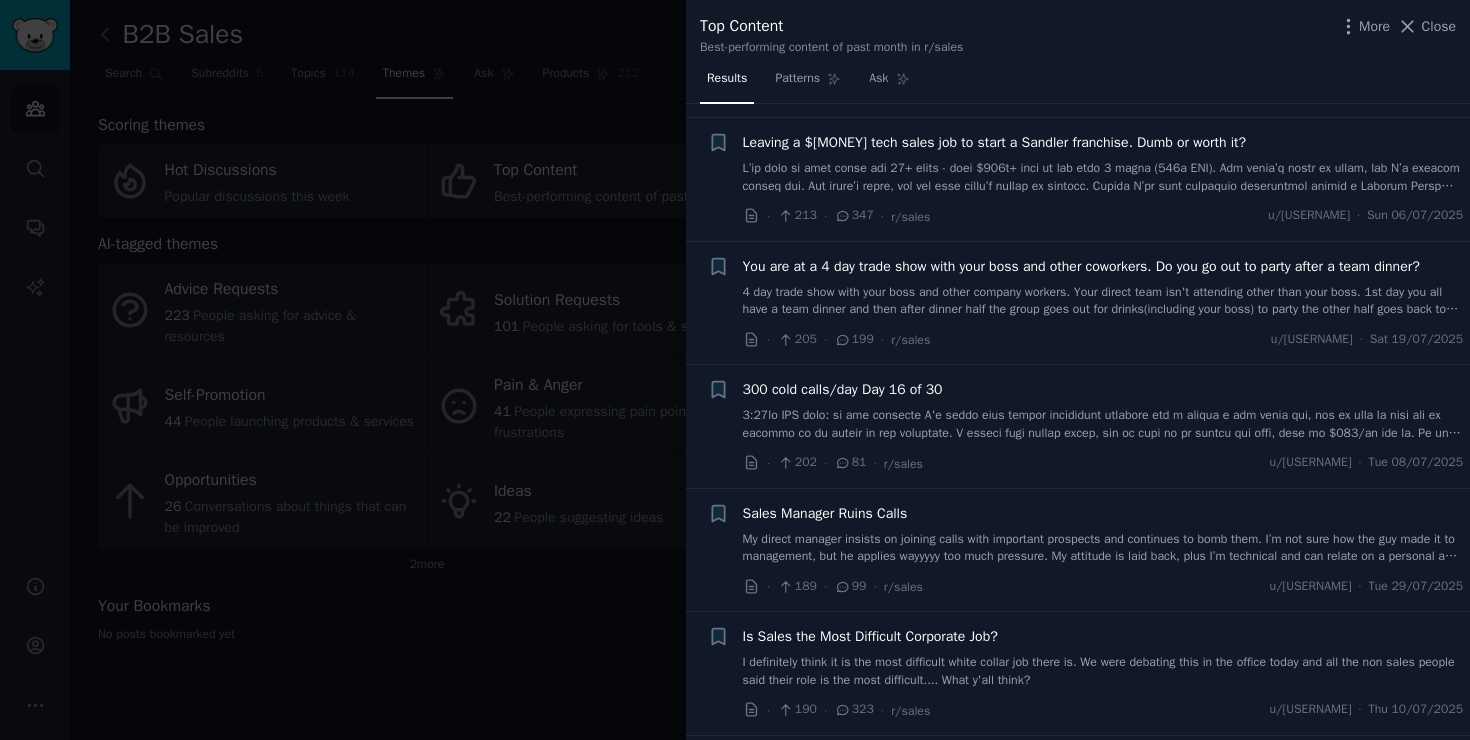 scroll, scrollTop: 1464, scrollLeft: 0, axis: vertical 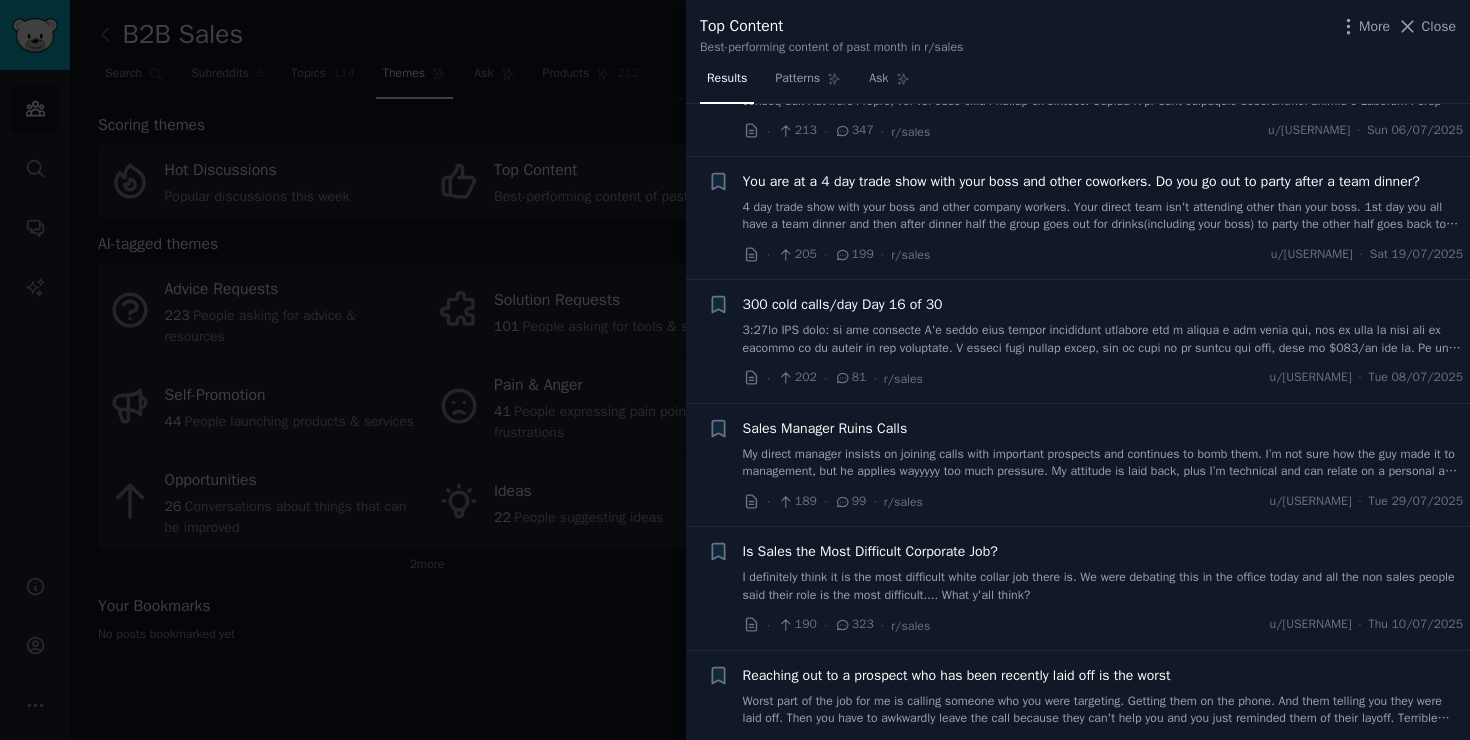 click at bounding box center (735, 370) 